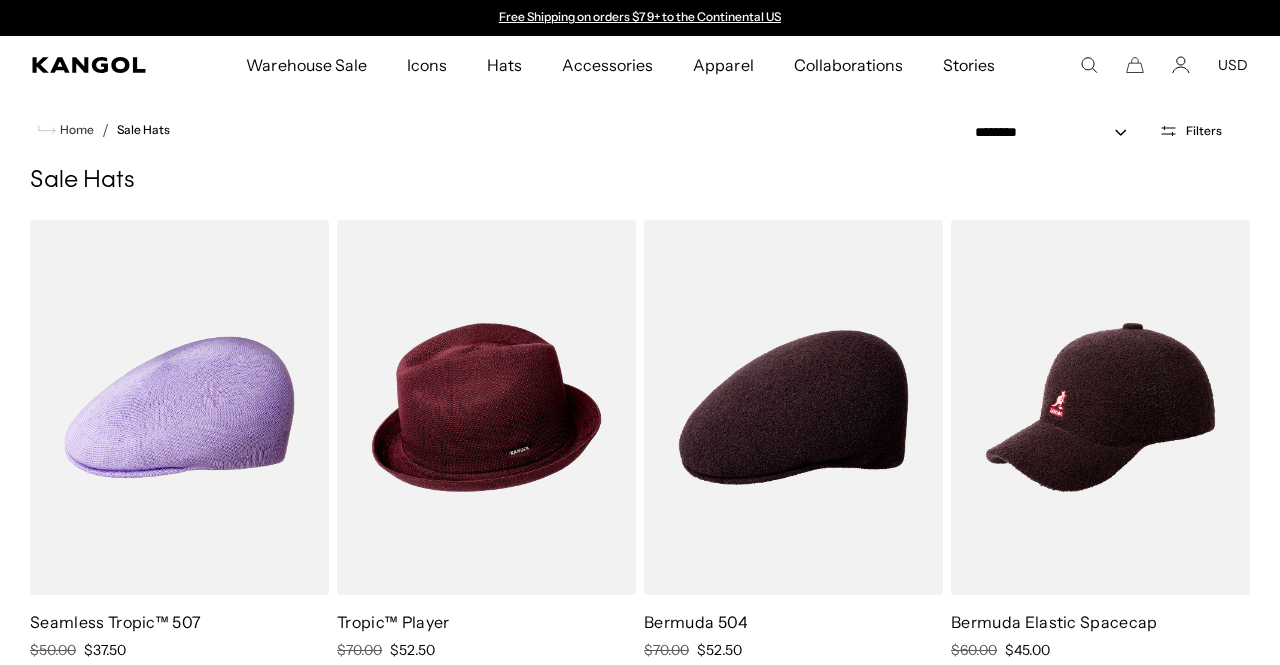 scroll, scrollTop: 0, scrollLeft: 0, axis: both 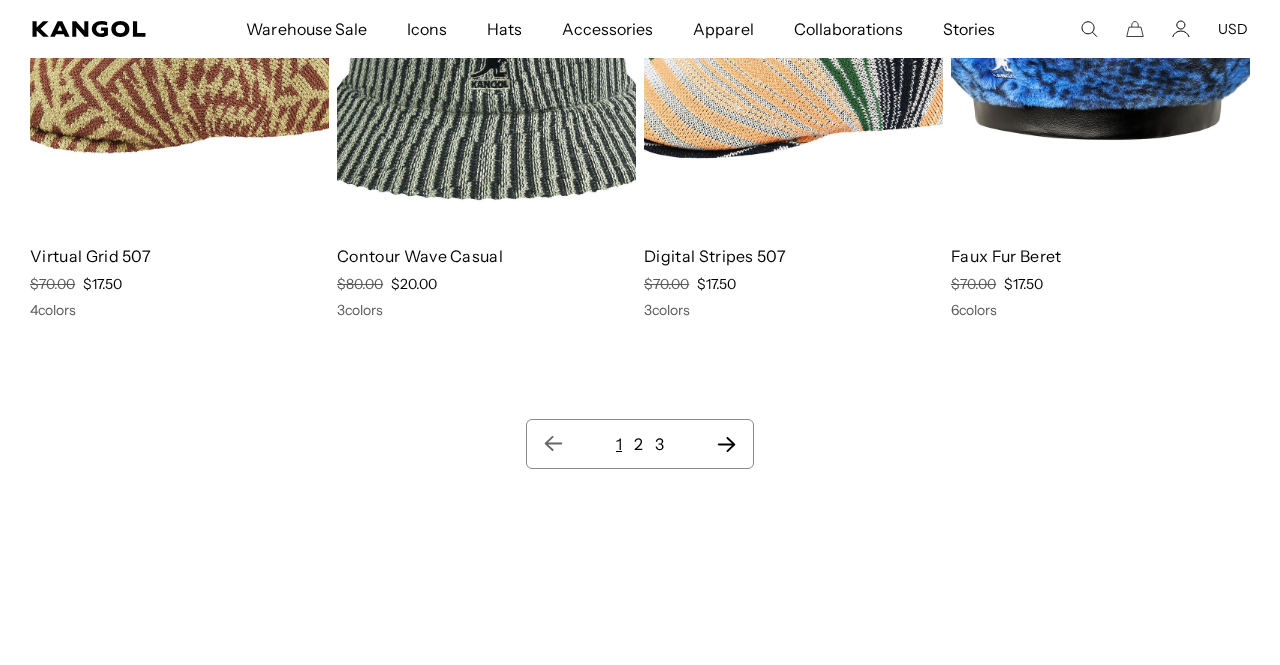 click on "2" at bounding box center [638, 444] 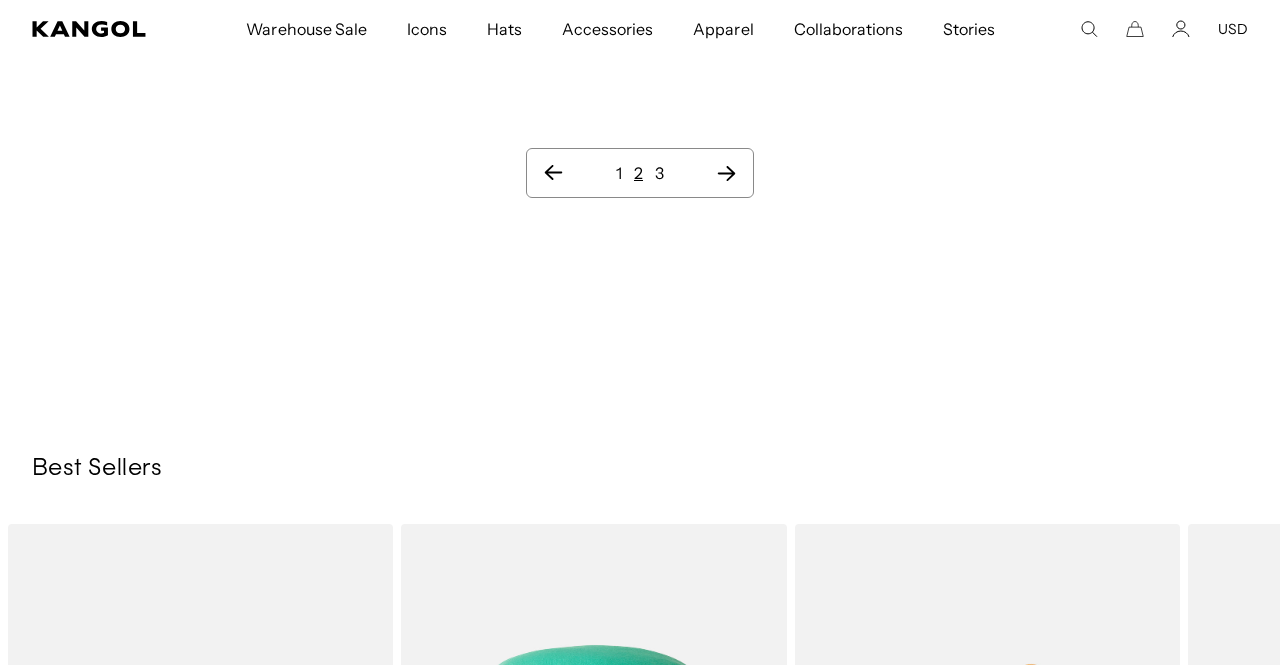 click on "3" at bounding box center (659, 173) 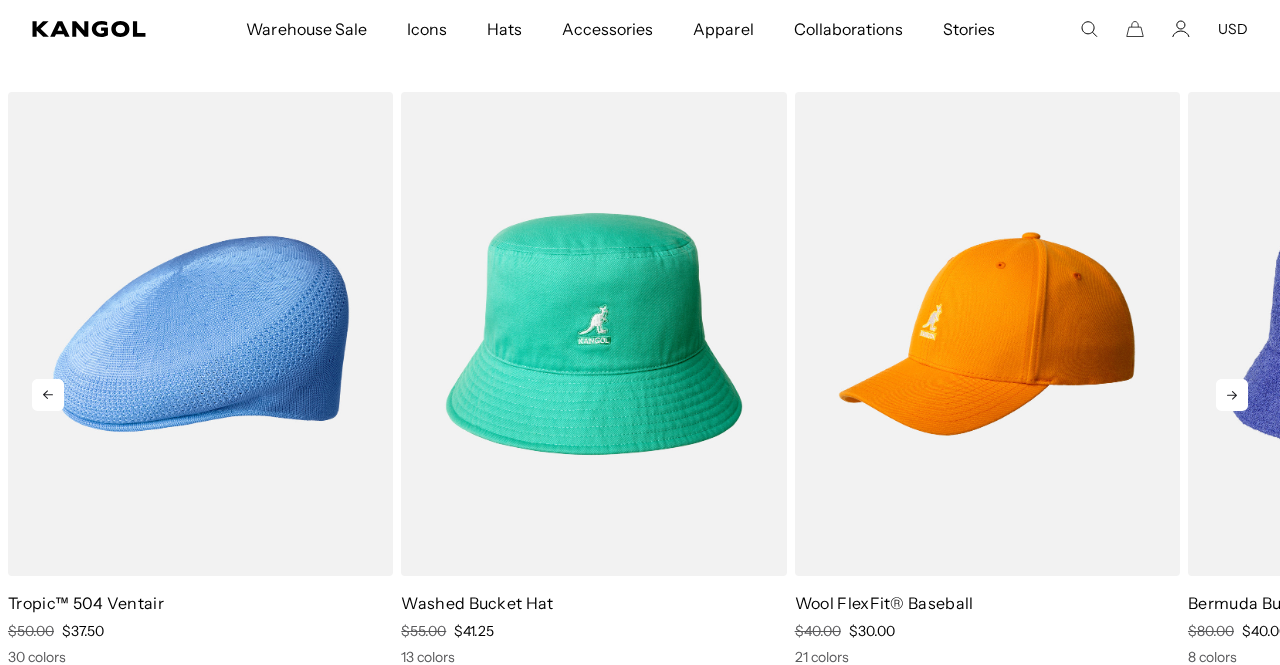click 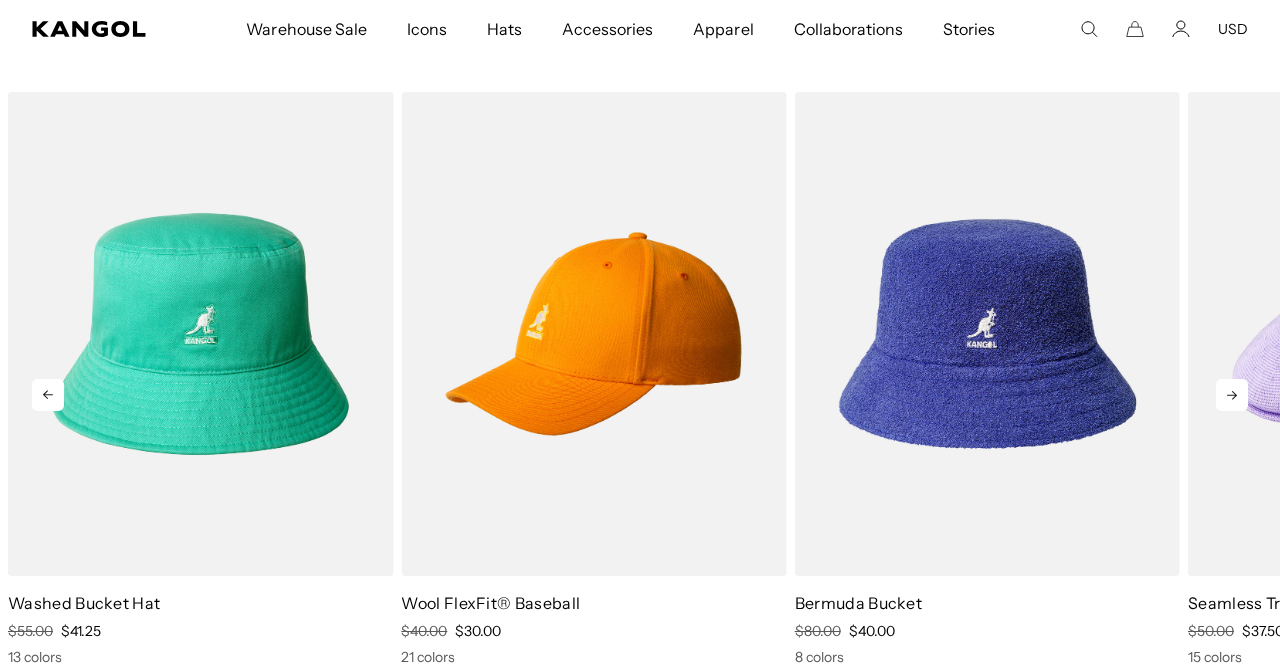 click 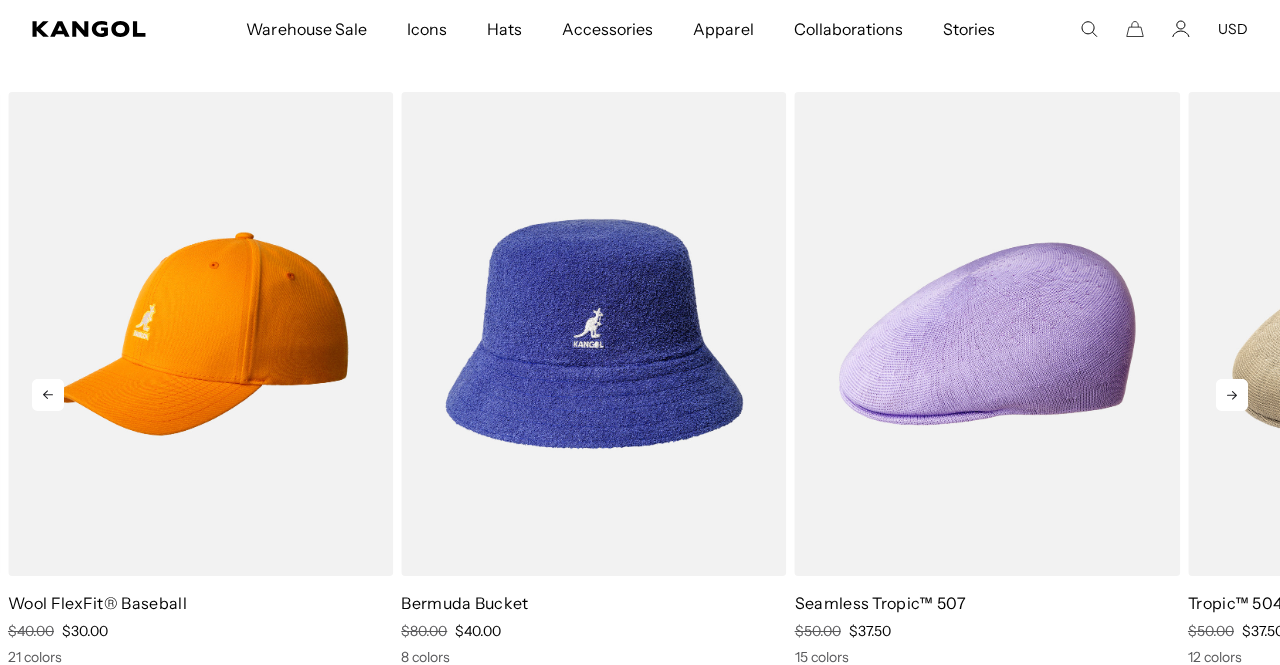 click 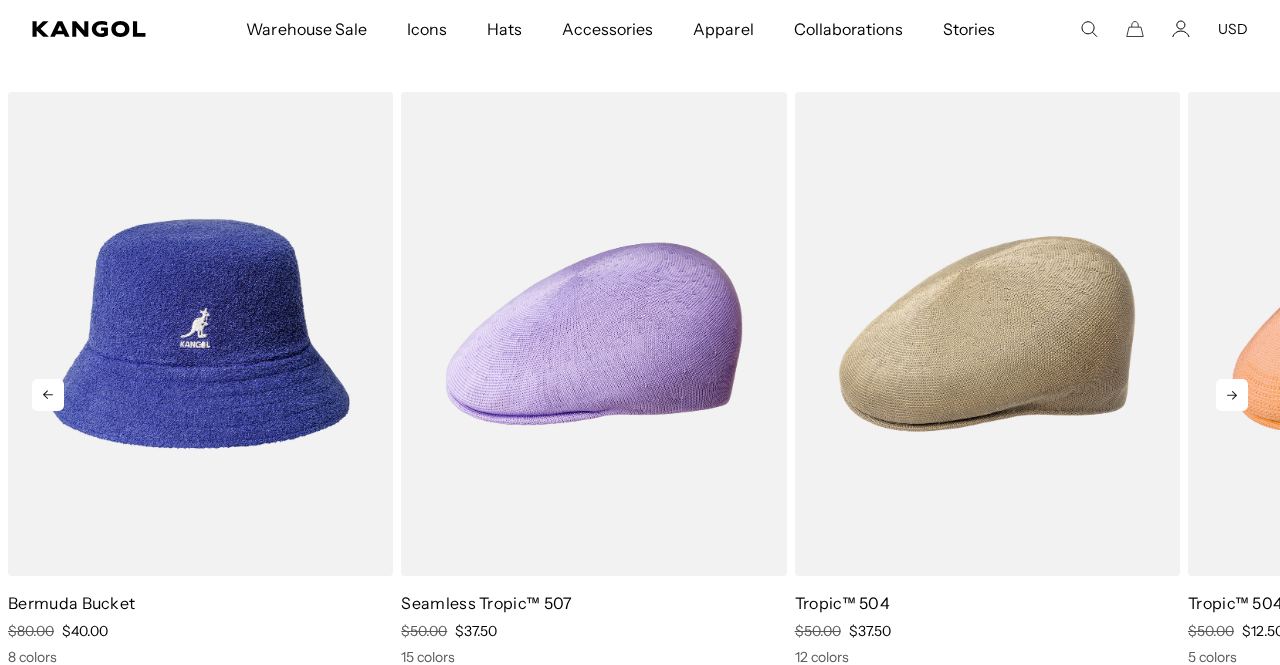 click 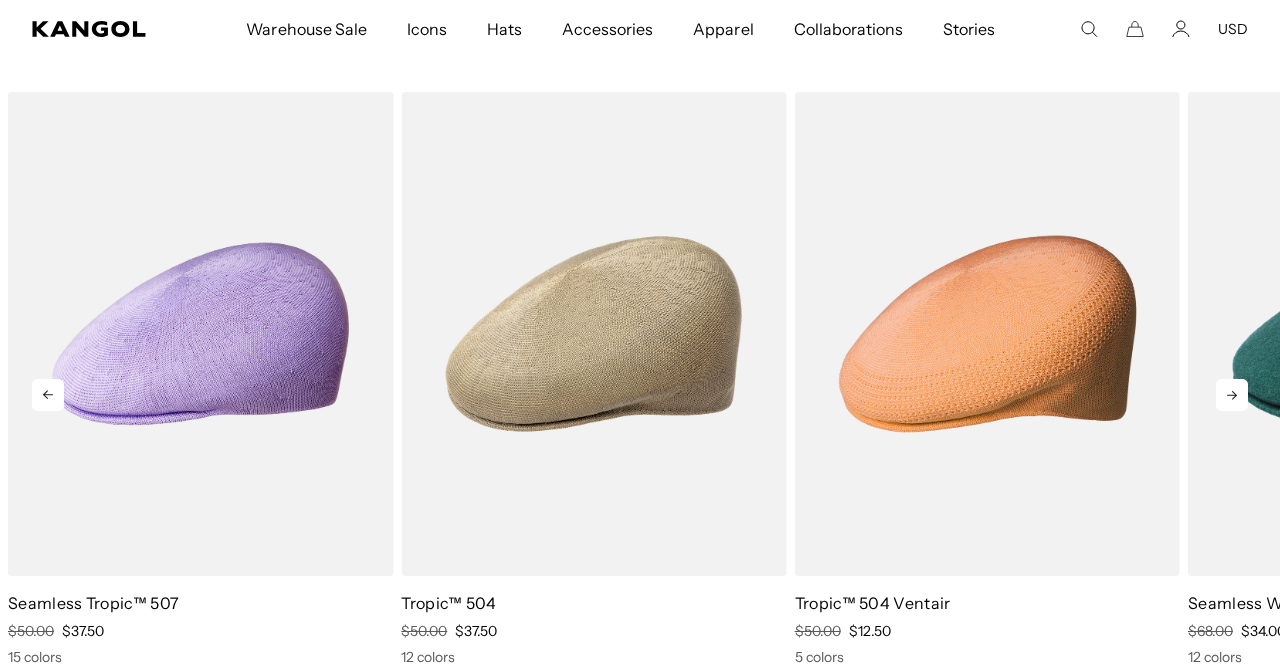 click 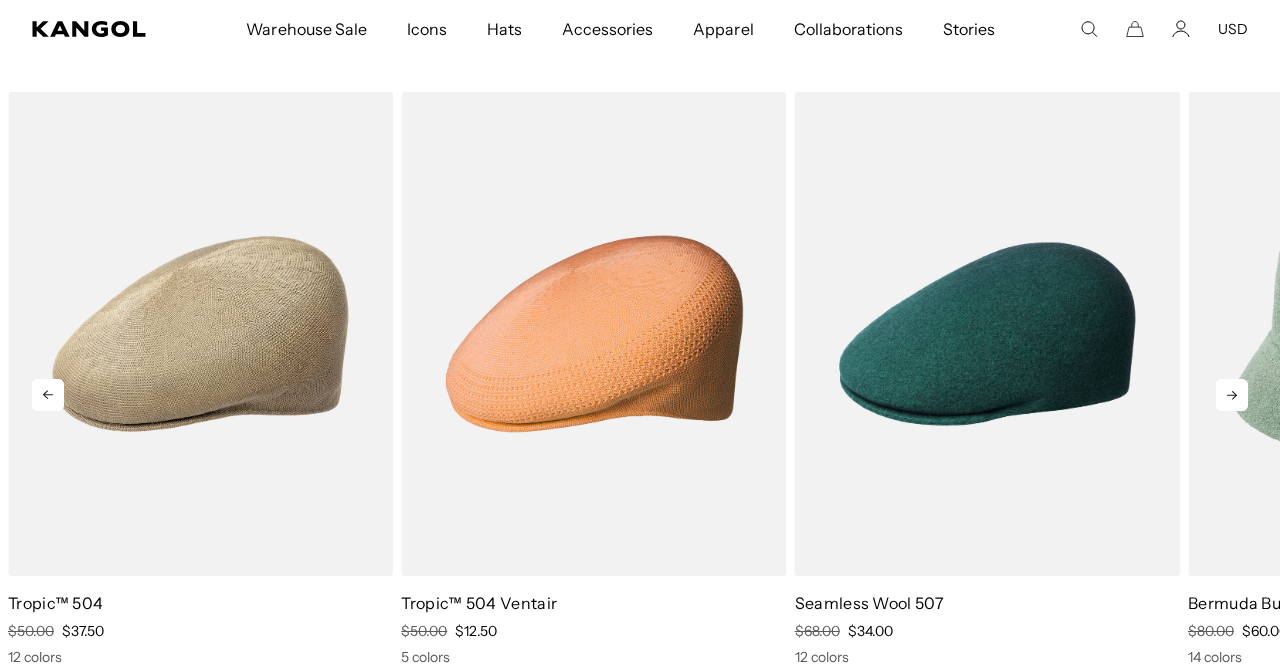 click 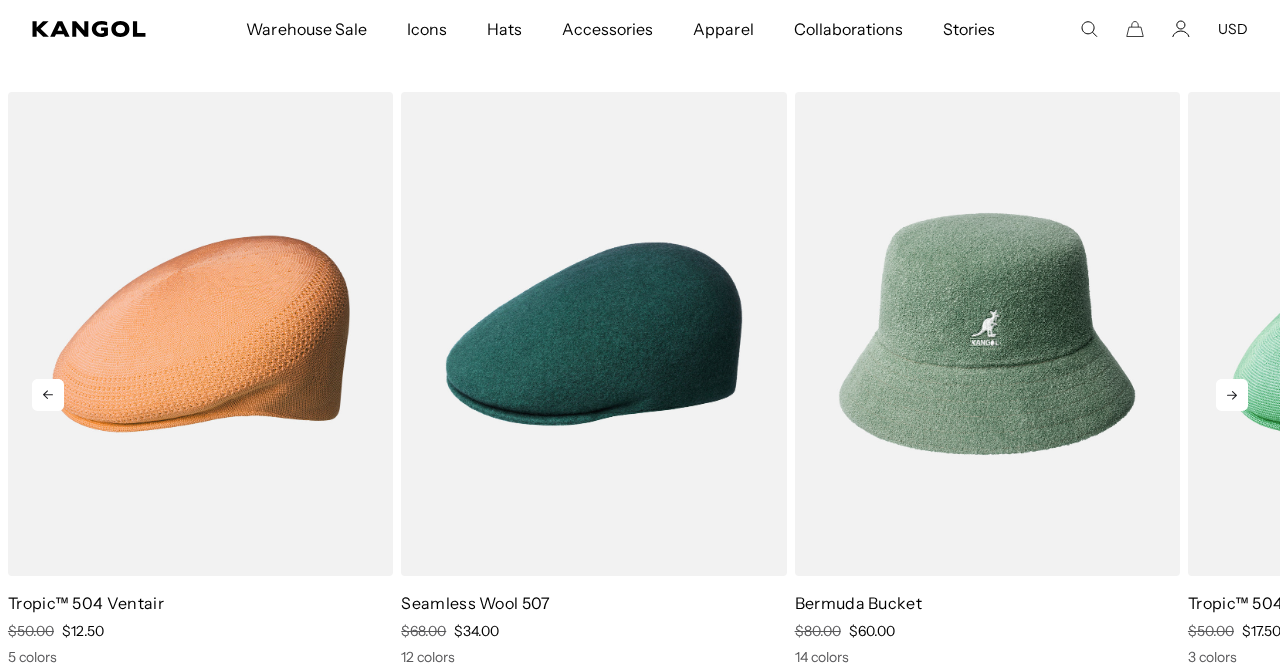 click 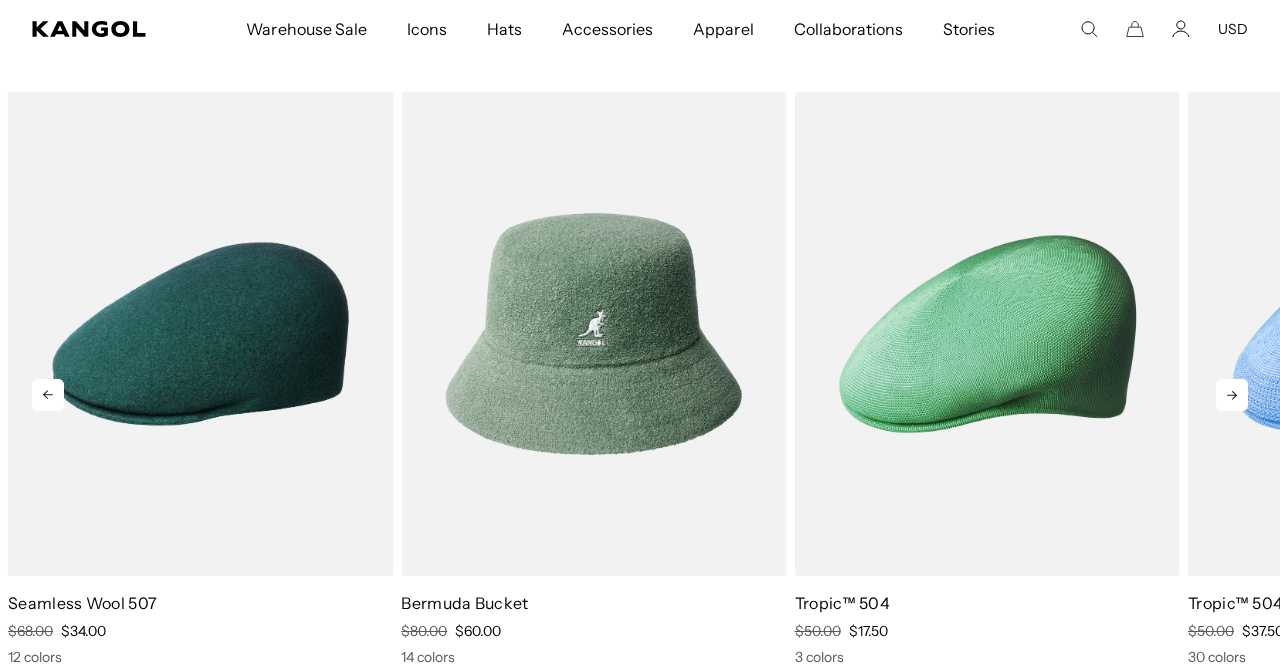 click 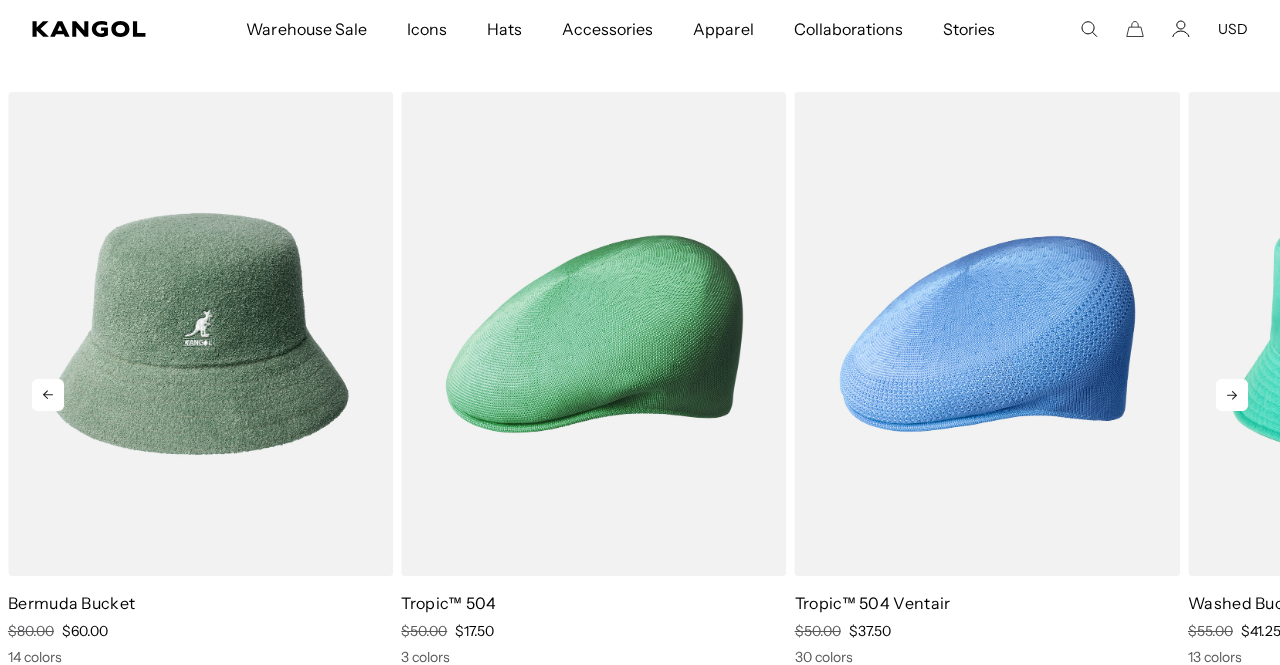 click 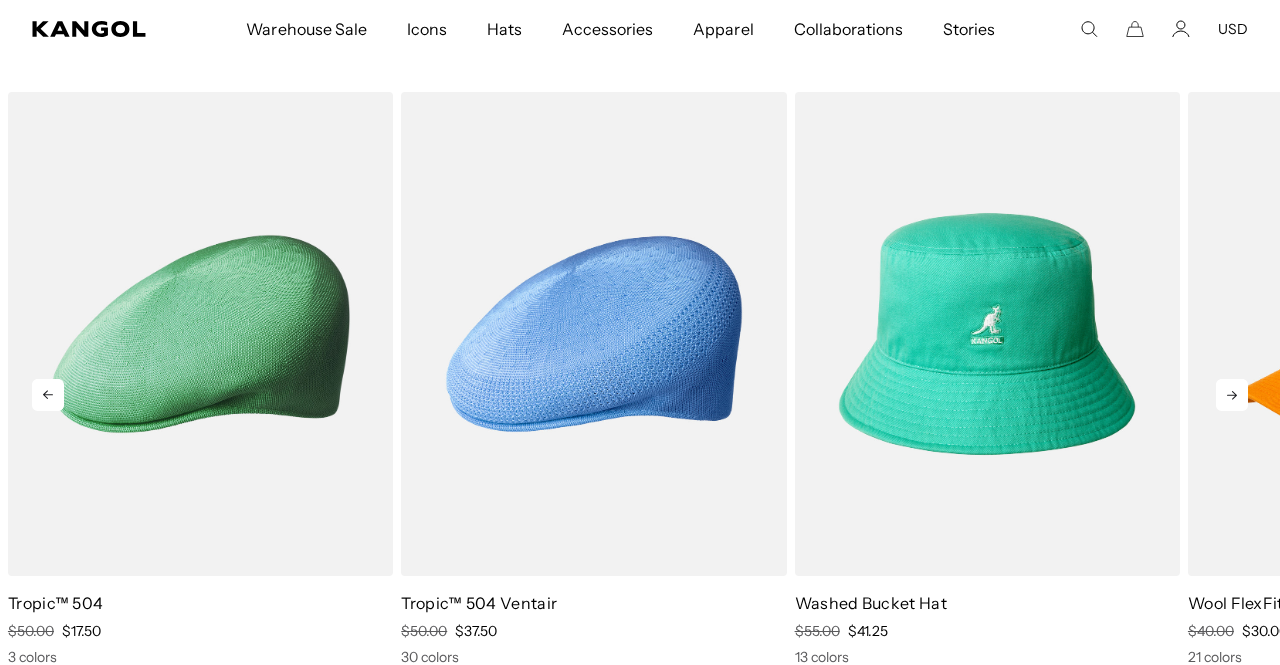 click 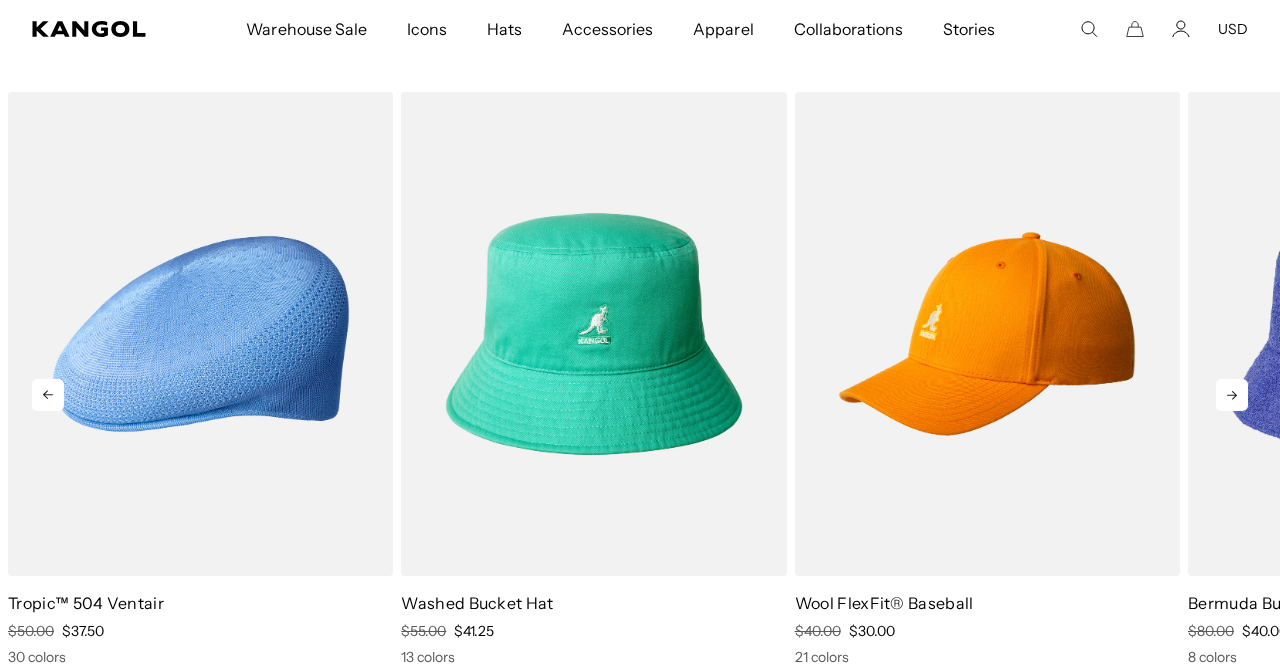 click 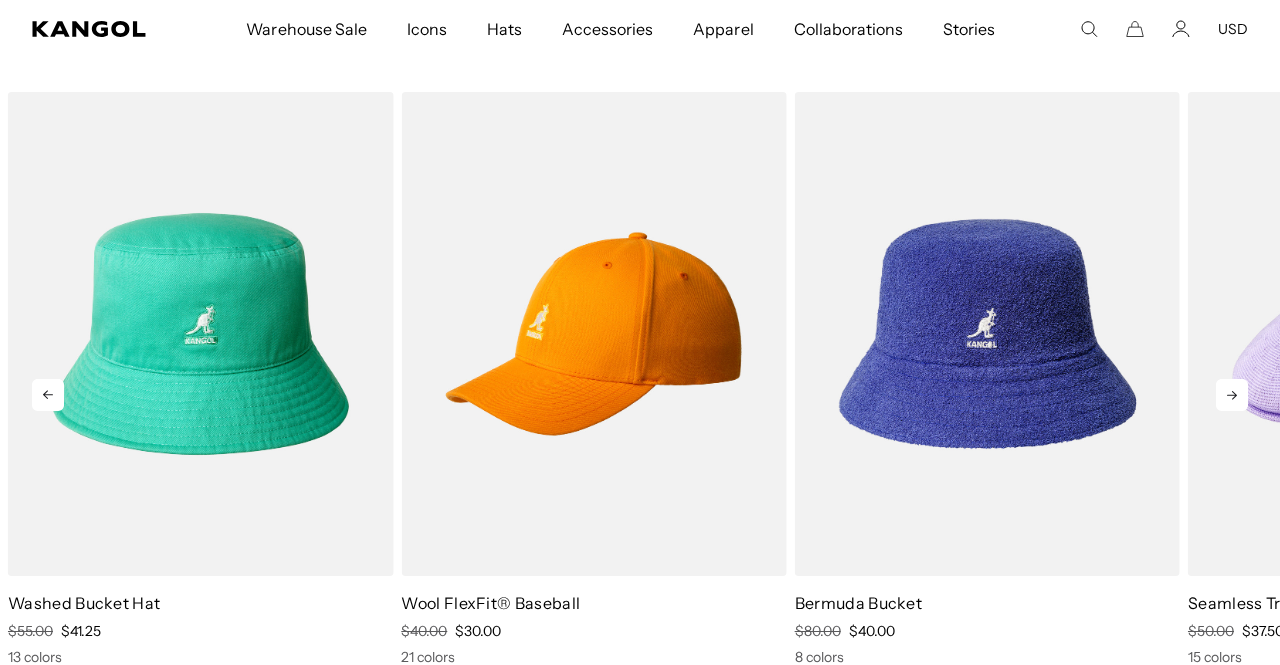 click 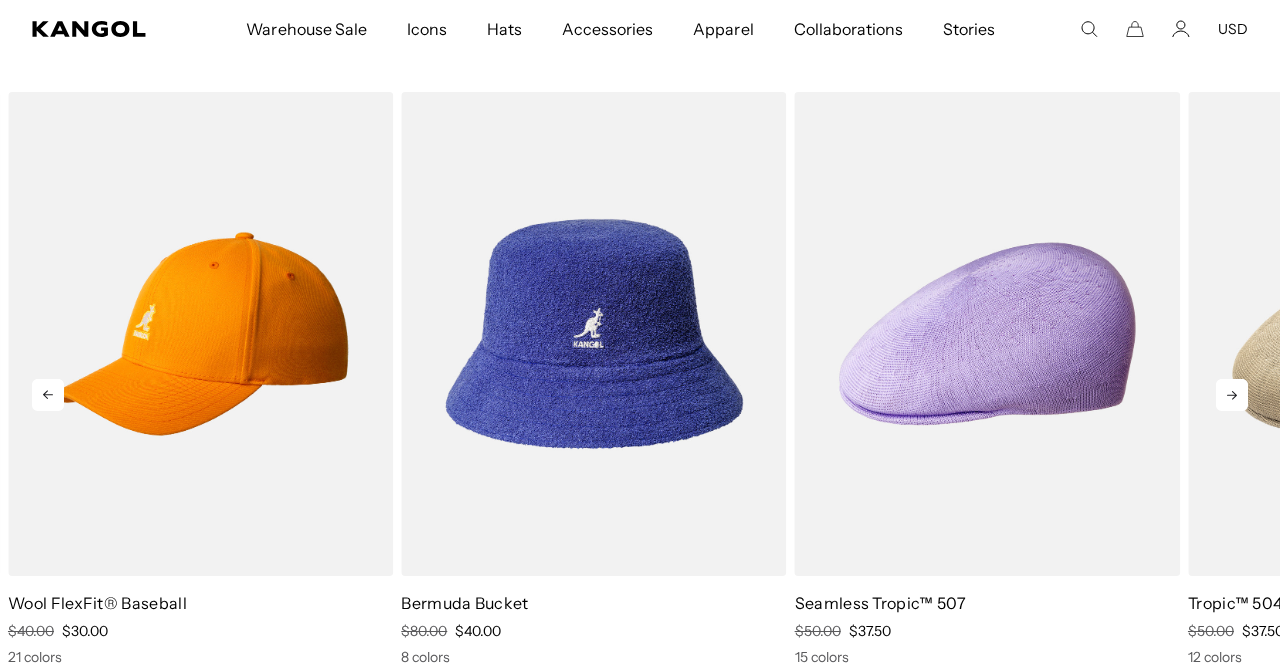 click 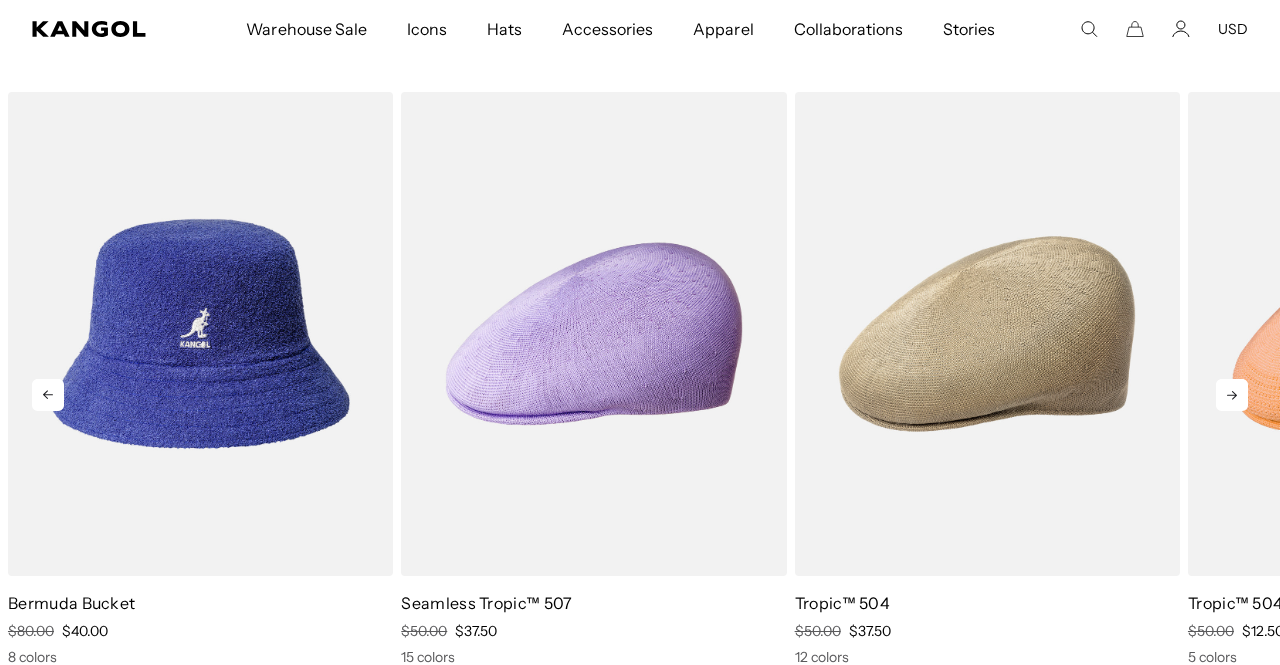 click 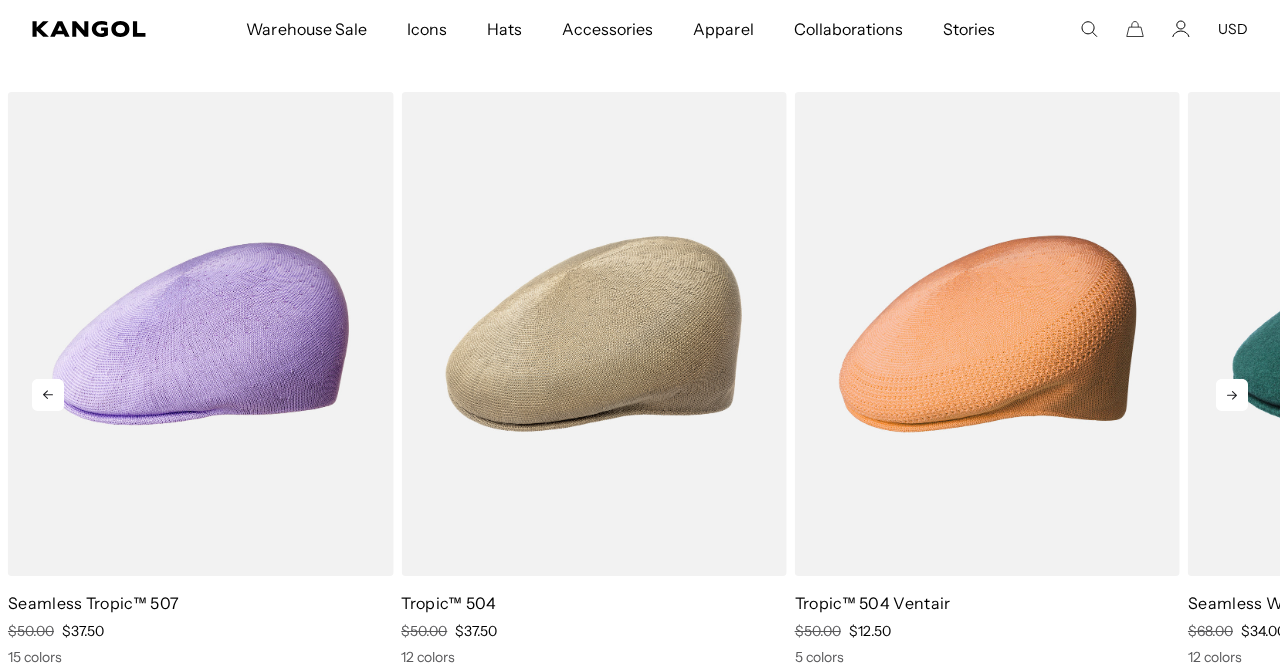 click 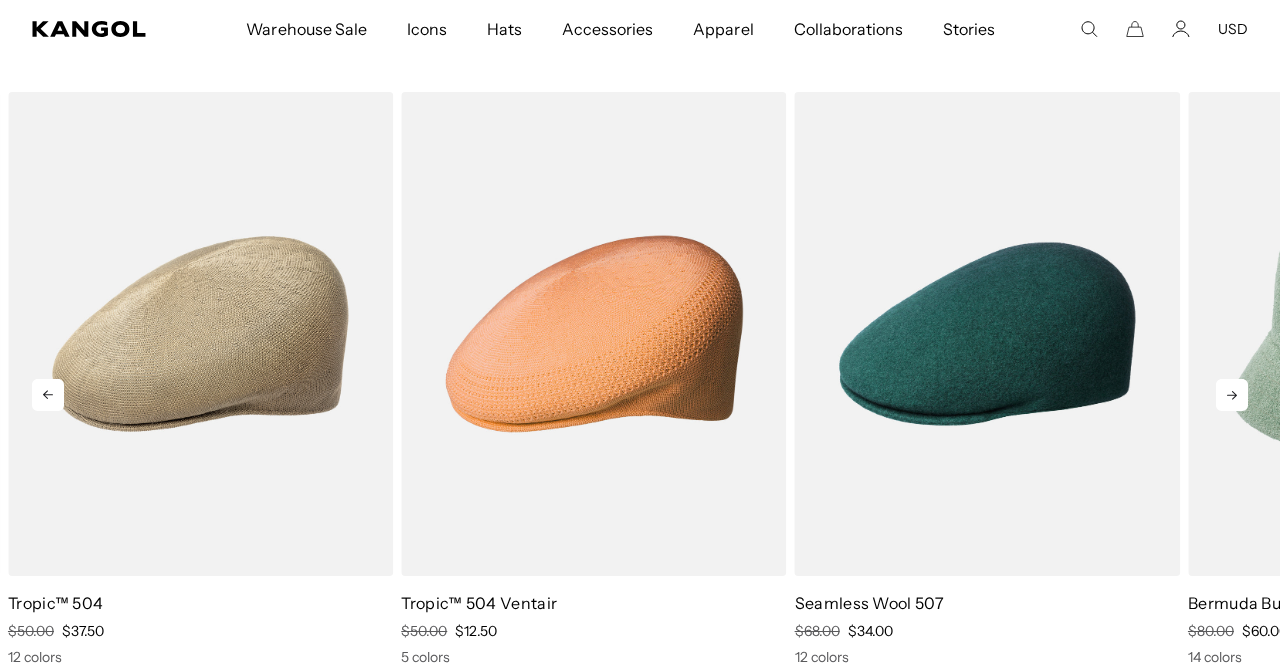 click 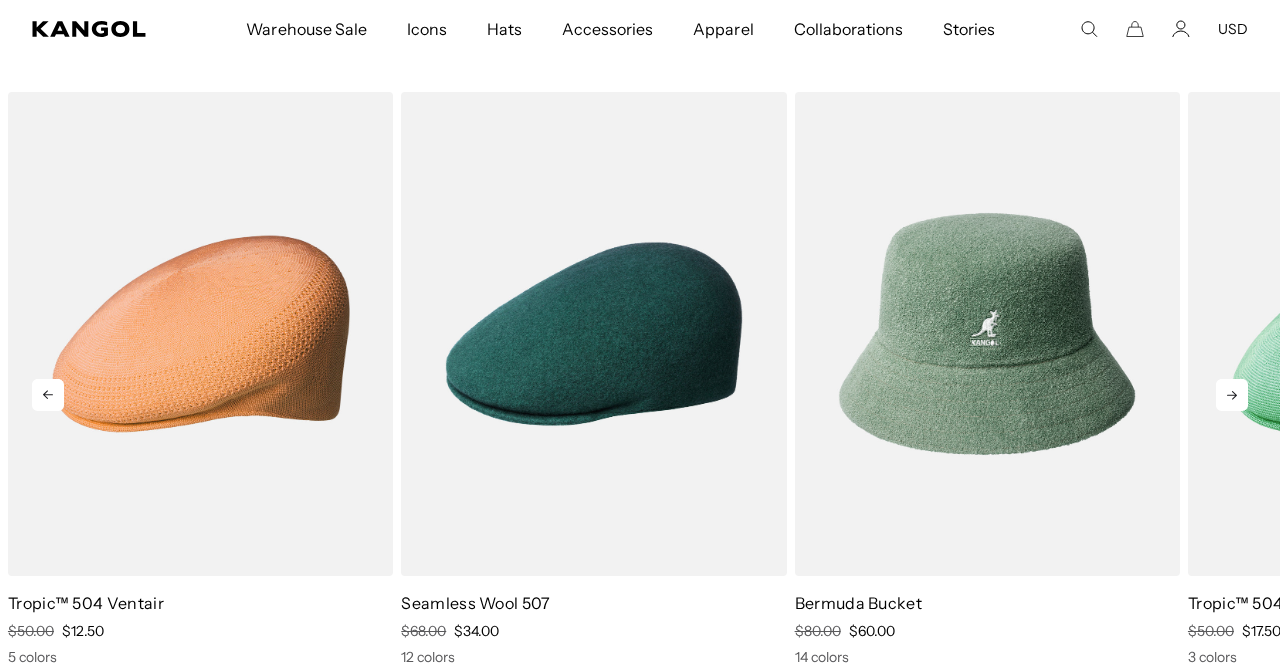 click 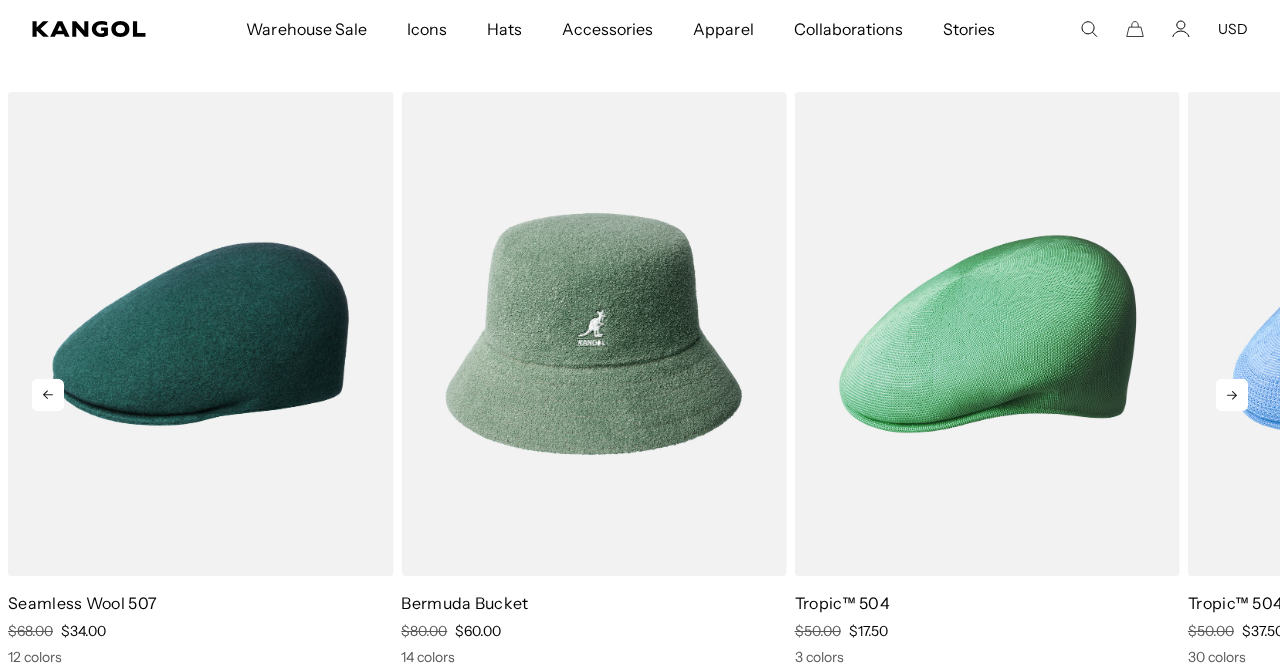 click 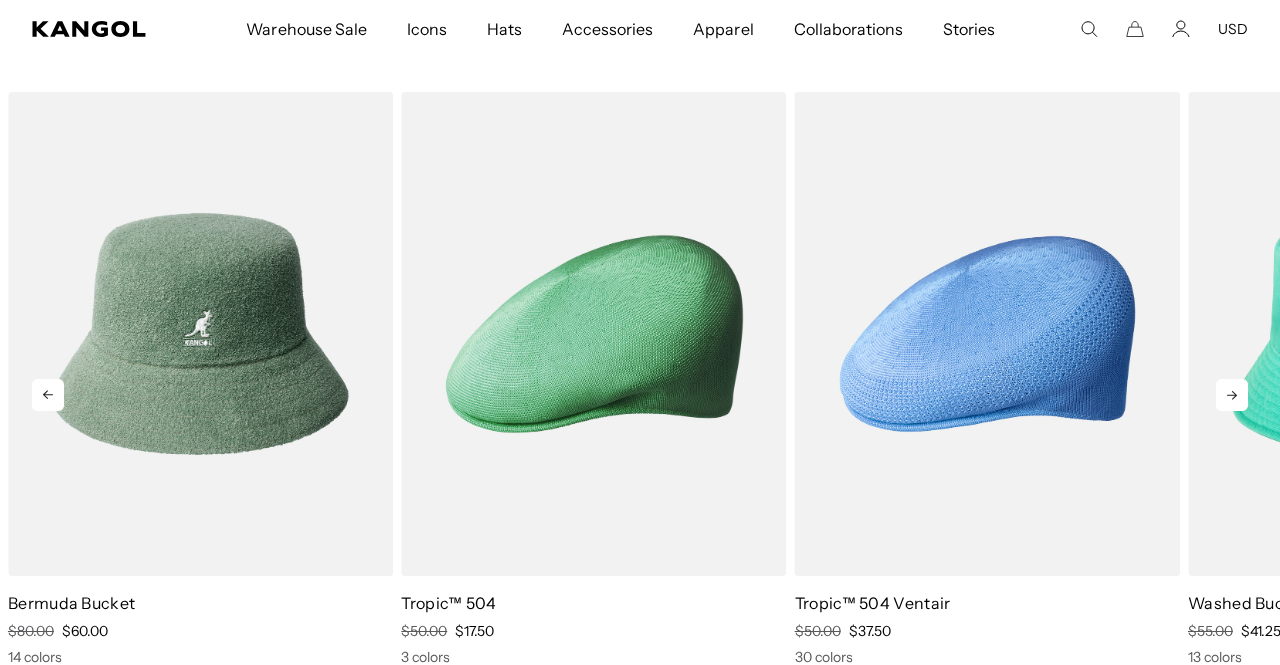 click 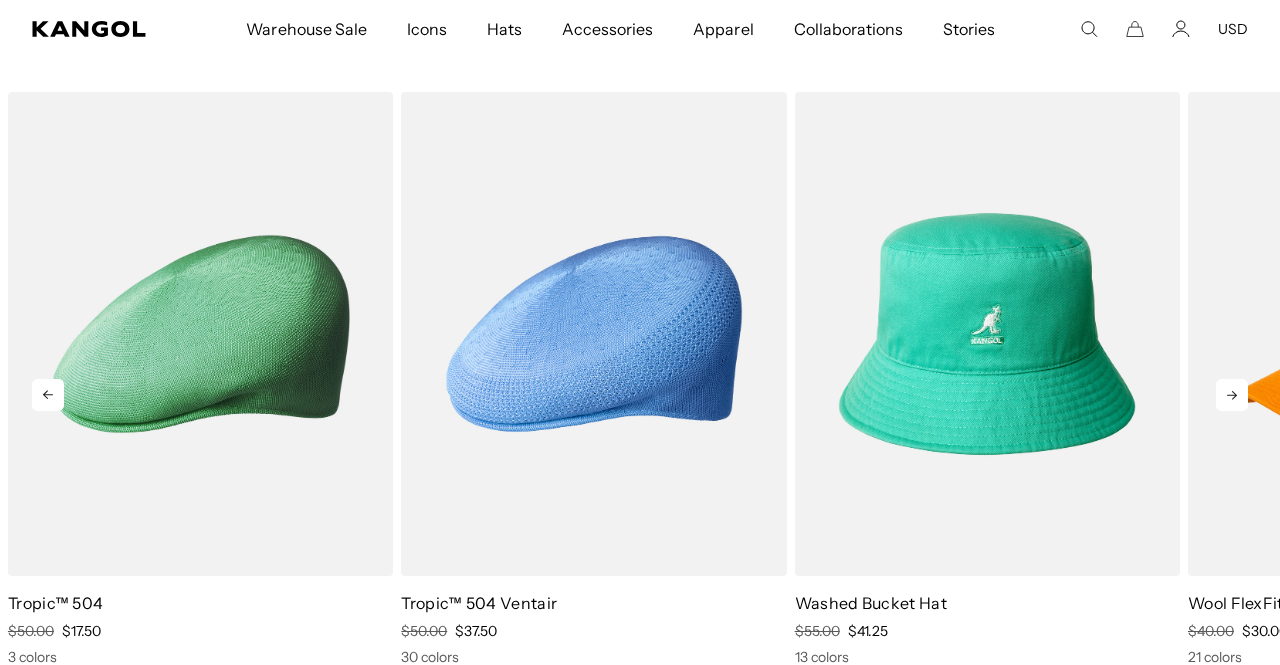 click 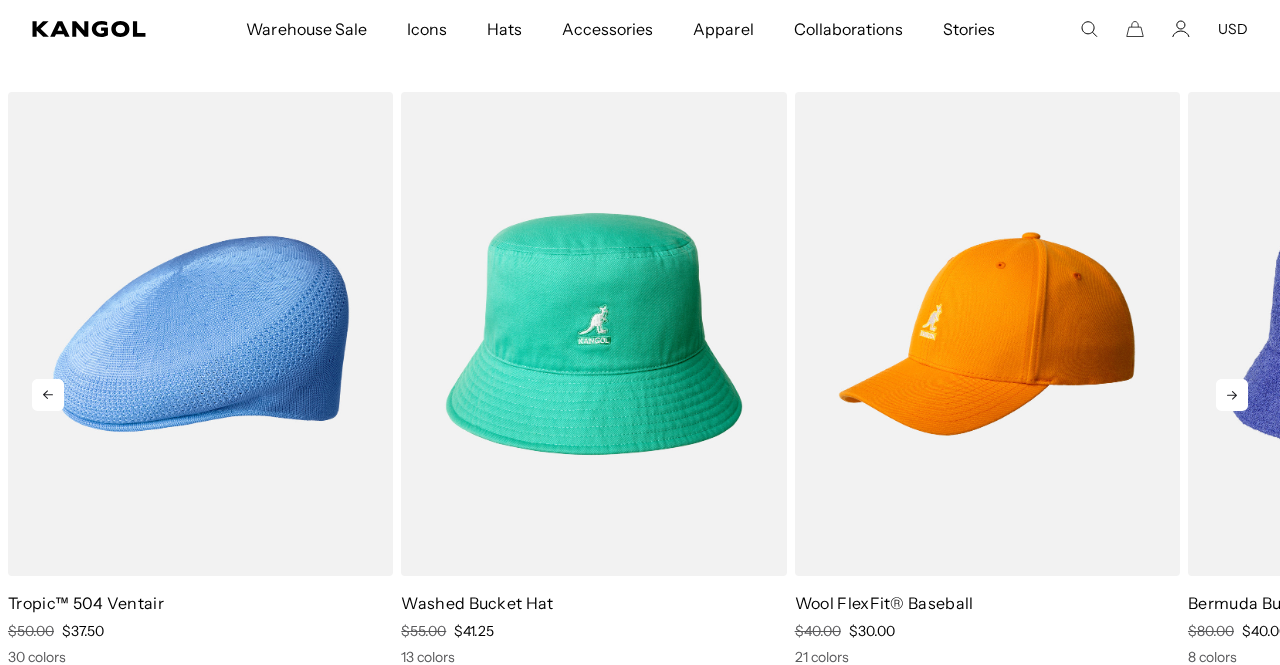 click 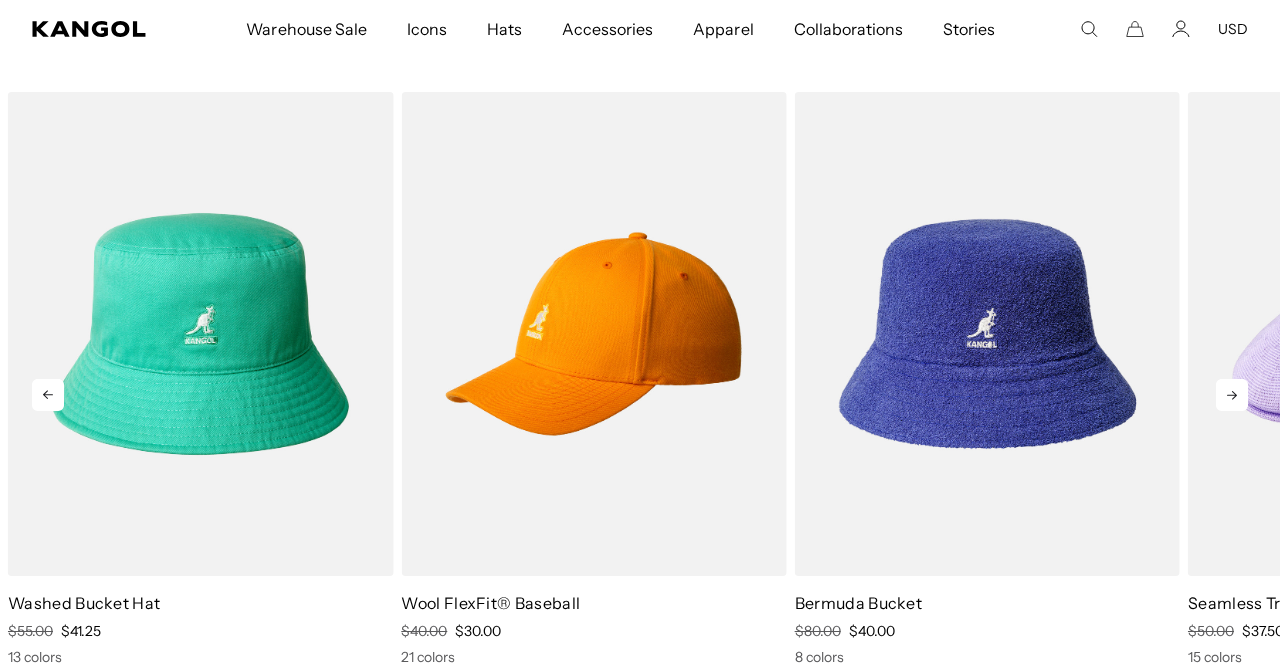 click 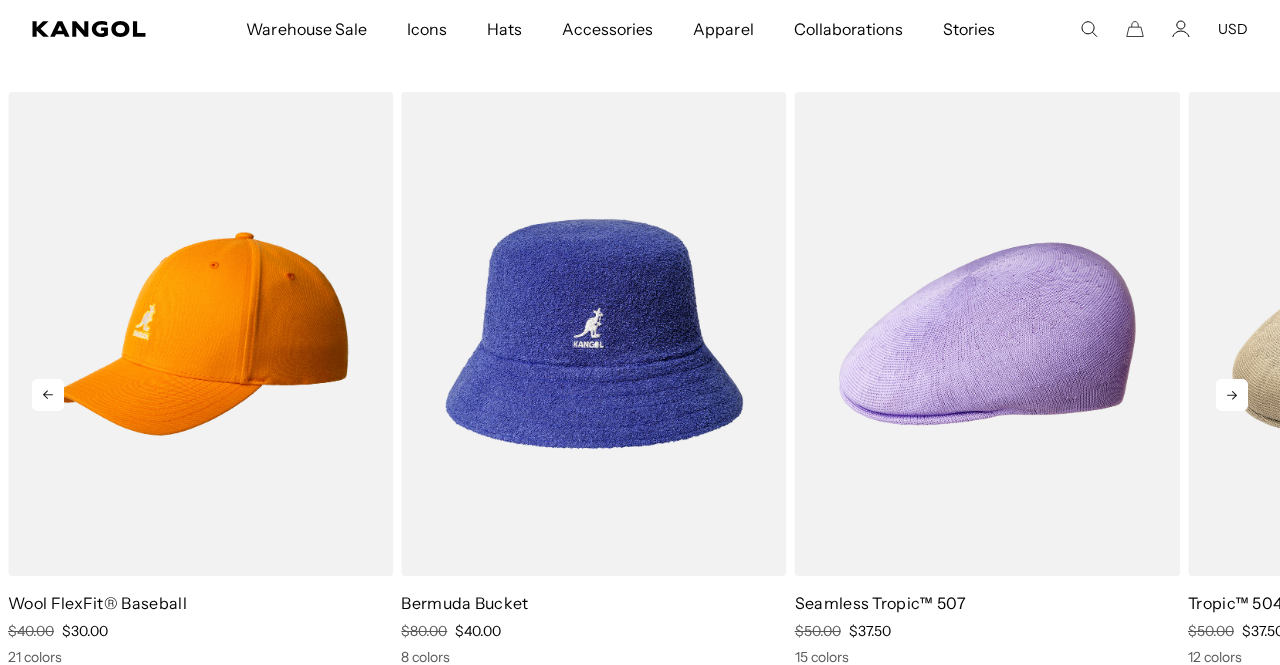 click 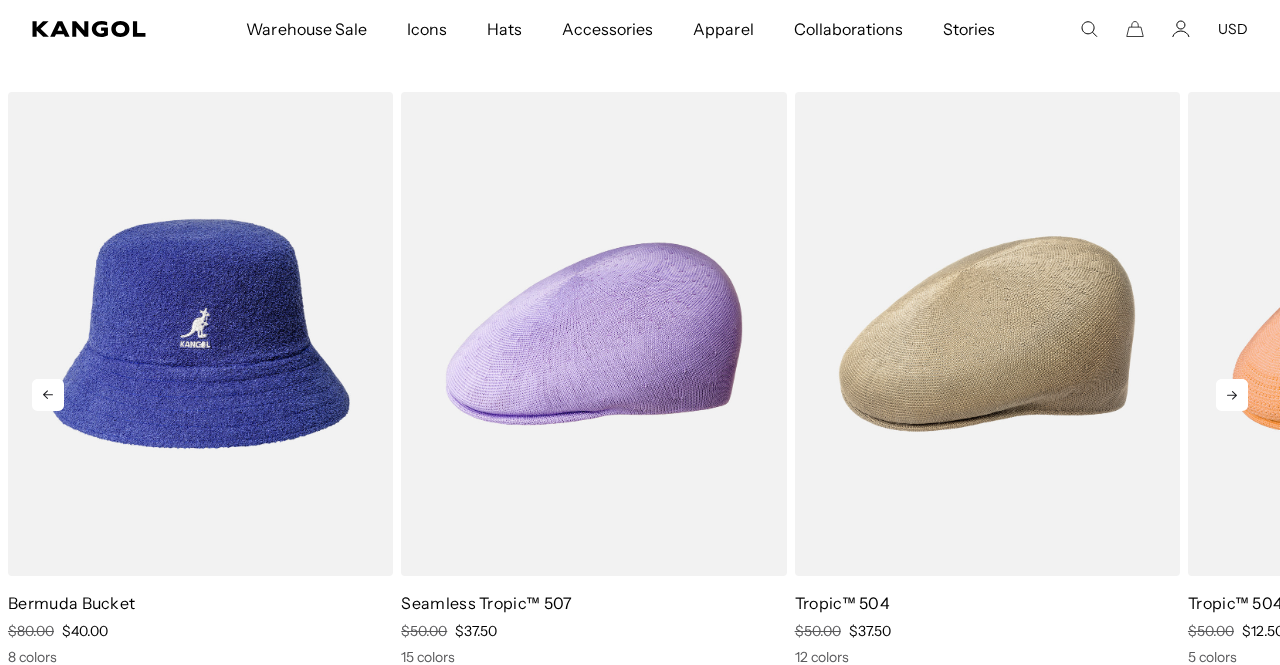 click 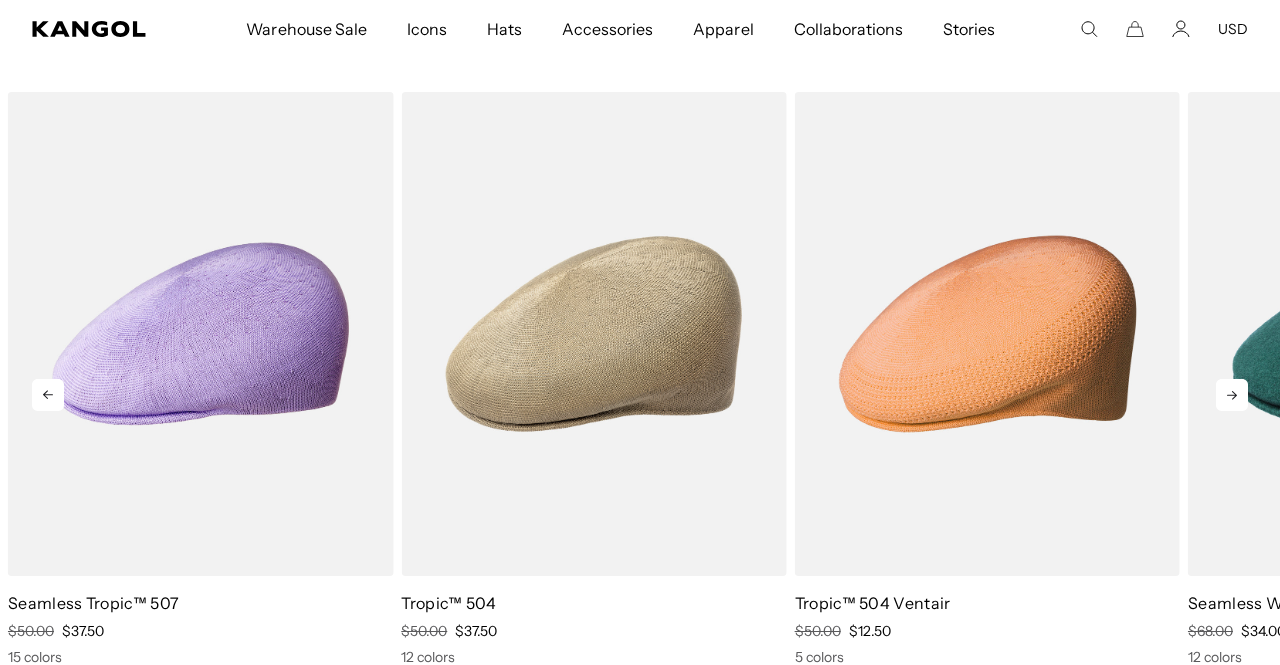 click 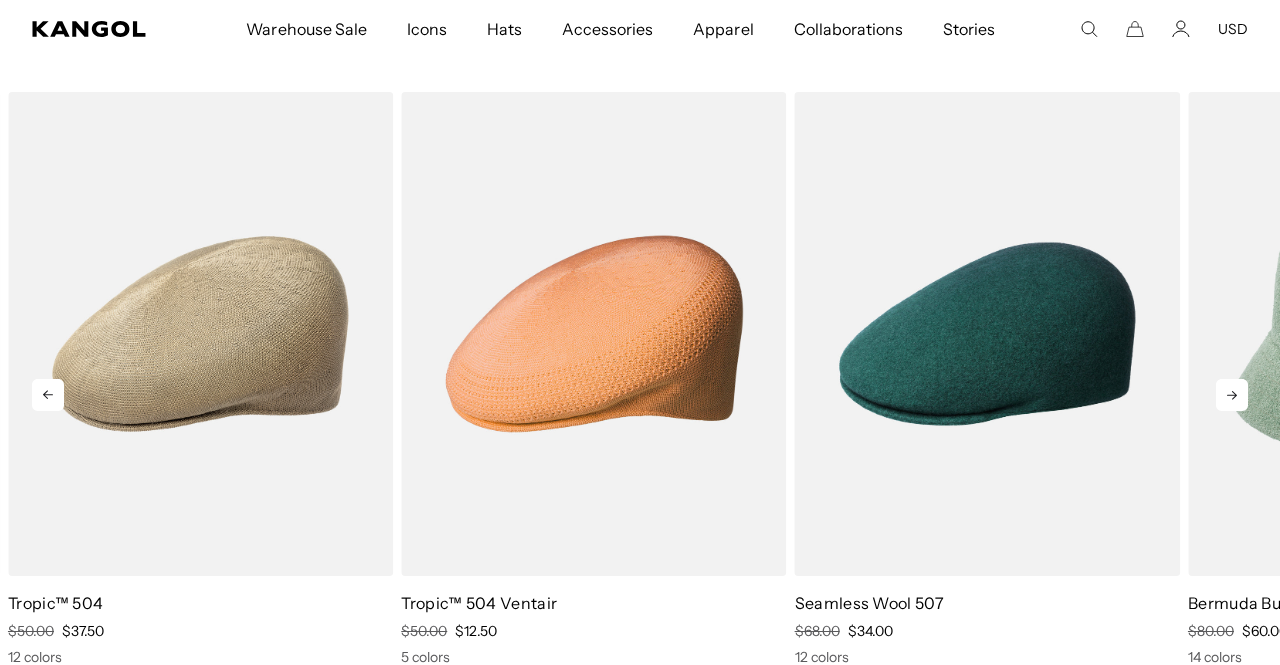 click 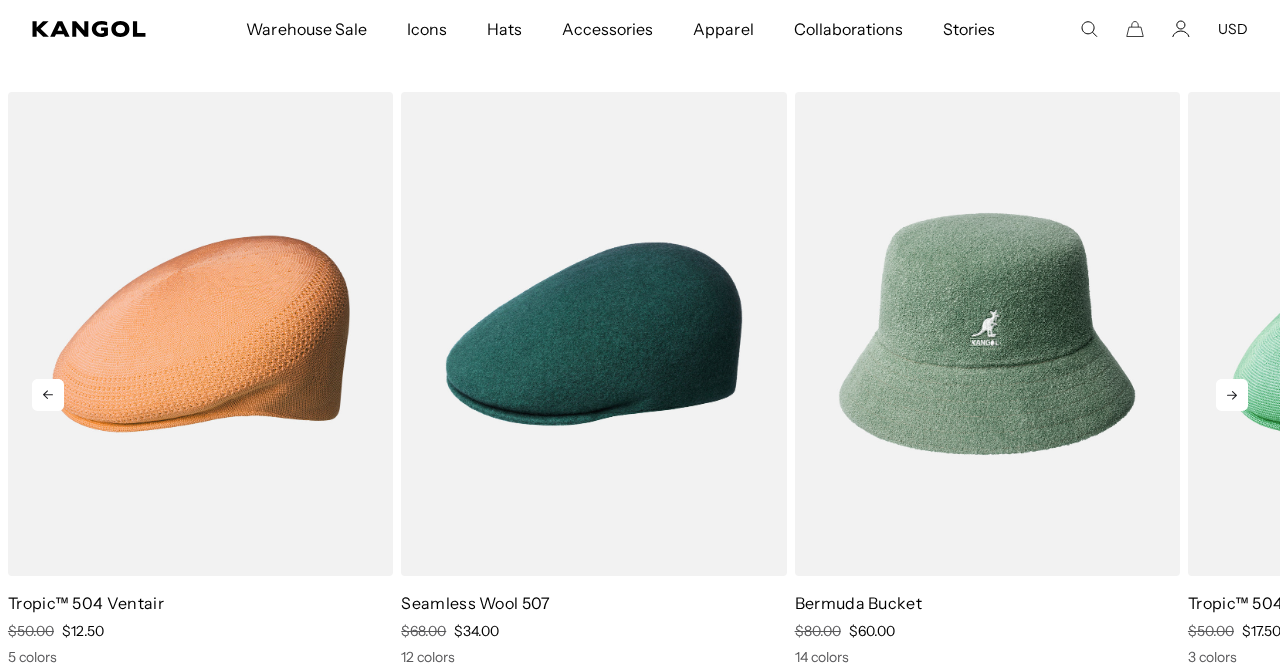 click 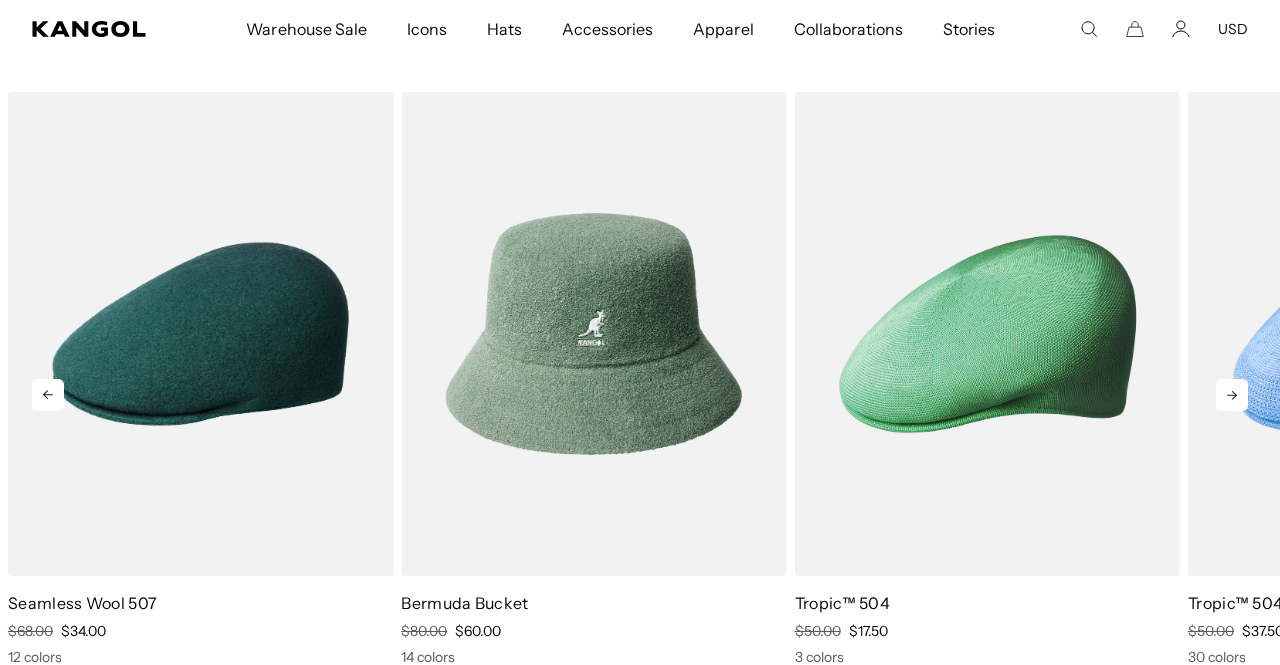 click 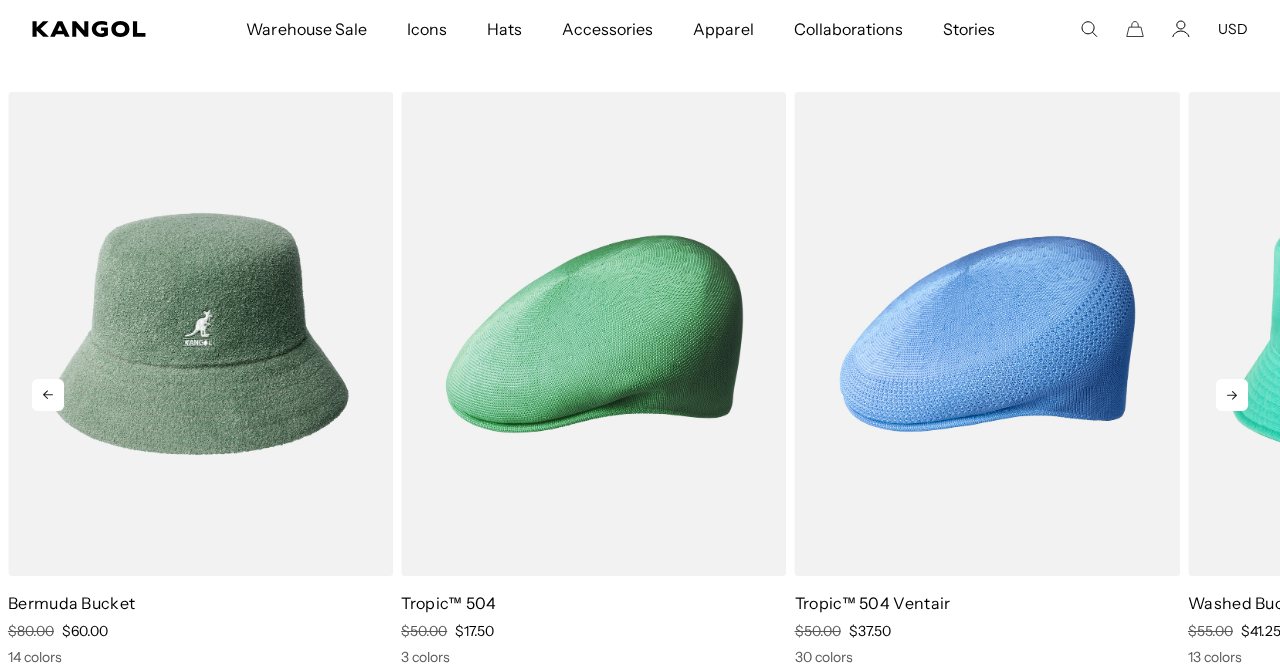 scroll, scrollTop: 0, scrollLeft: 412, axis: horizontal 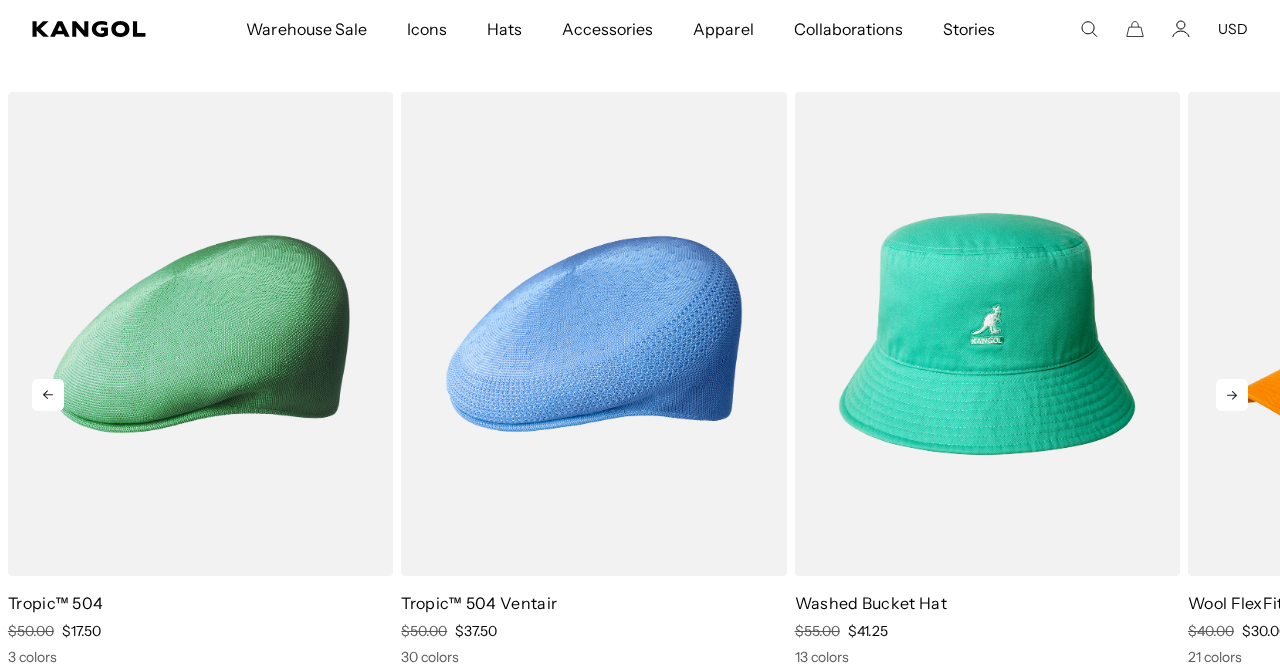 click 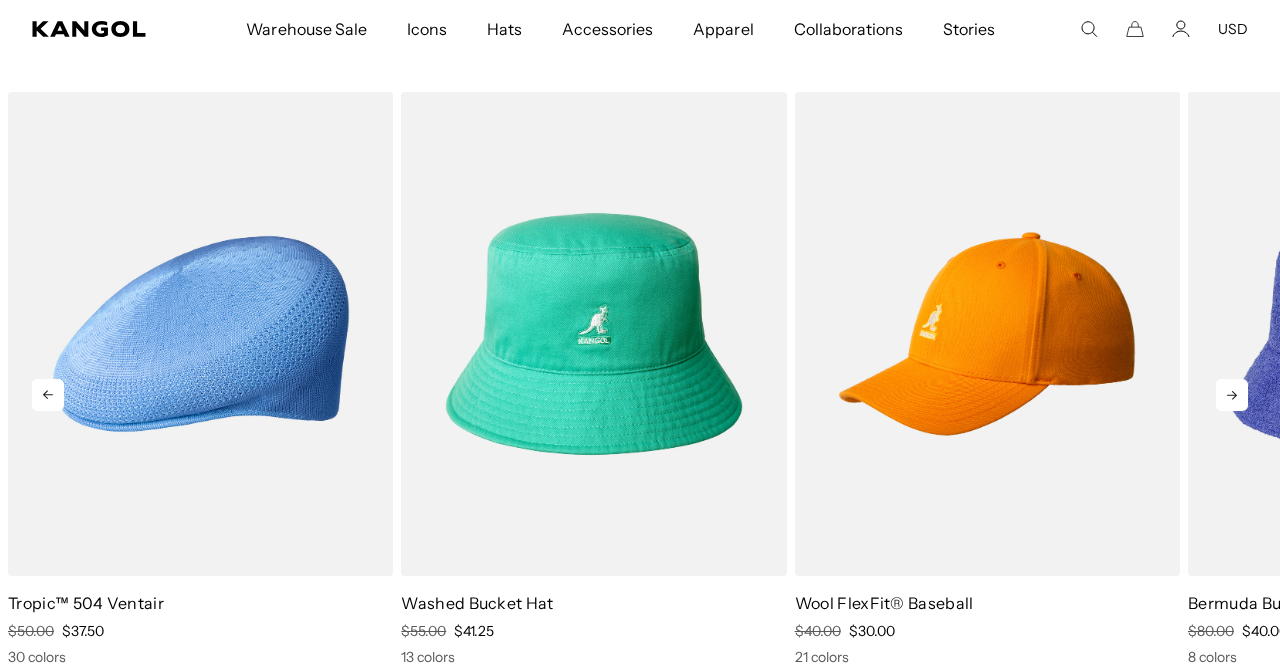 click 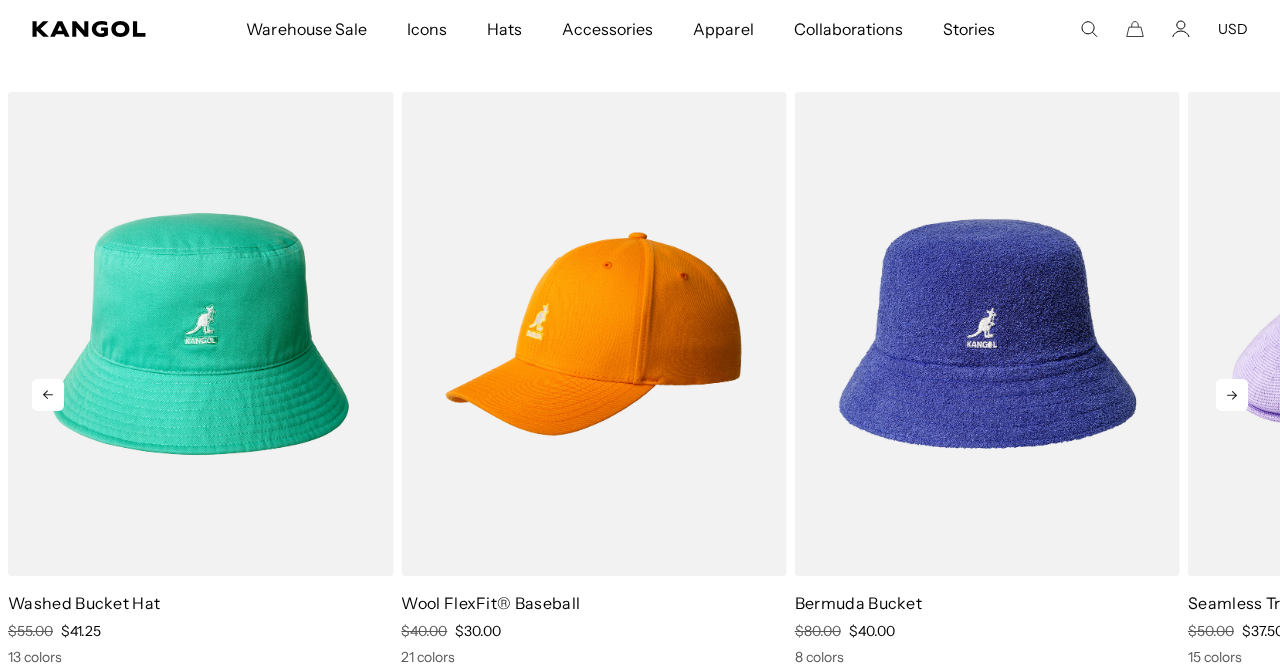 click 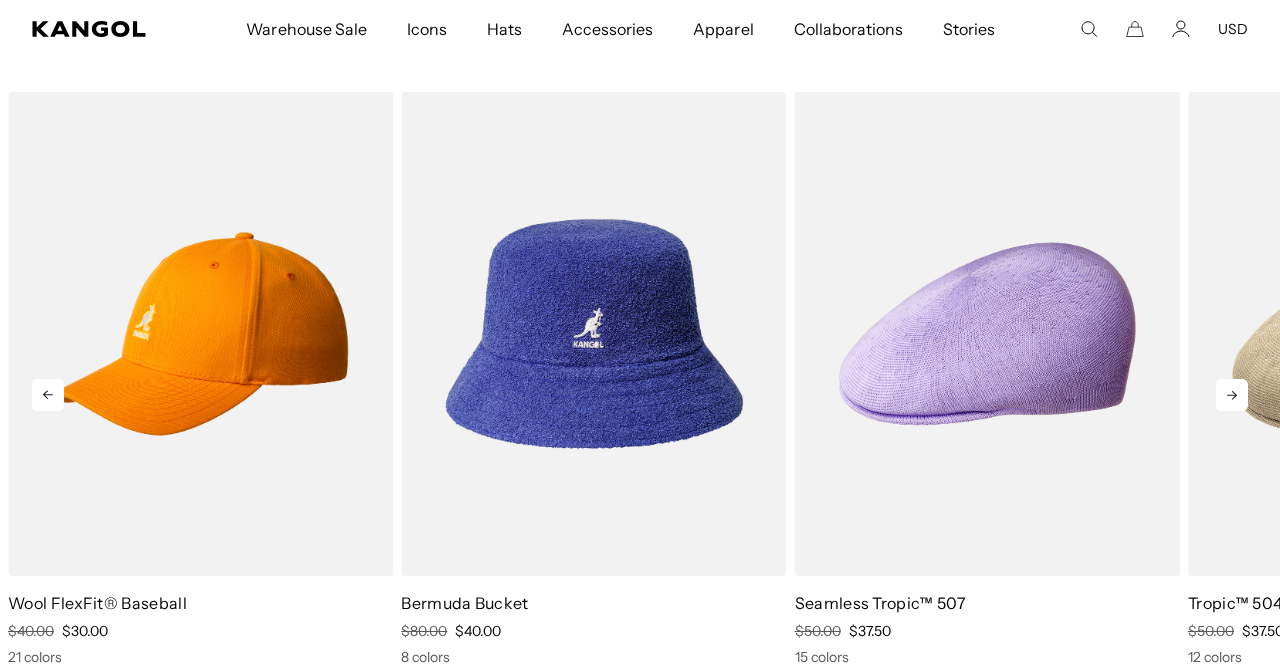 click 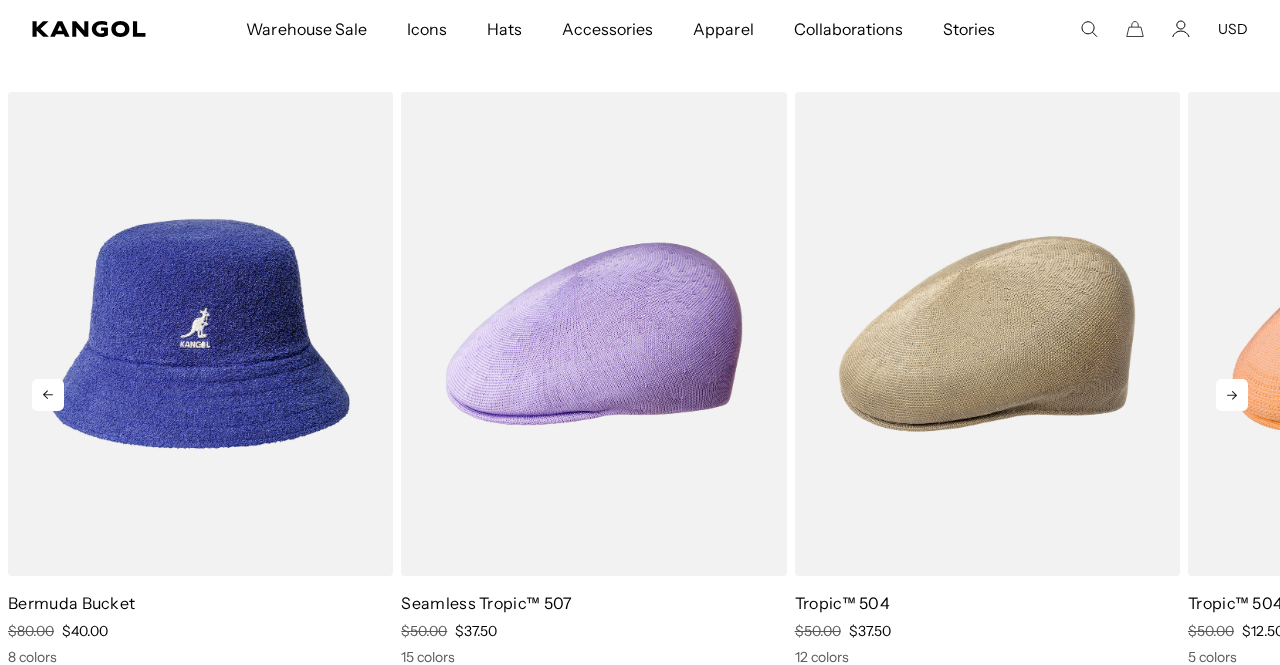 click 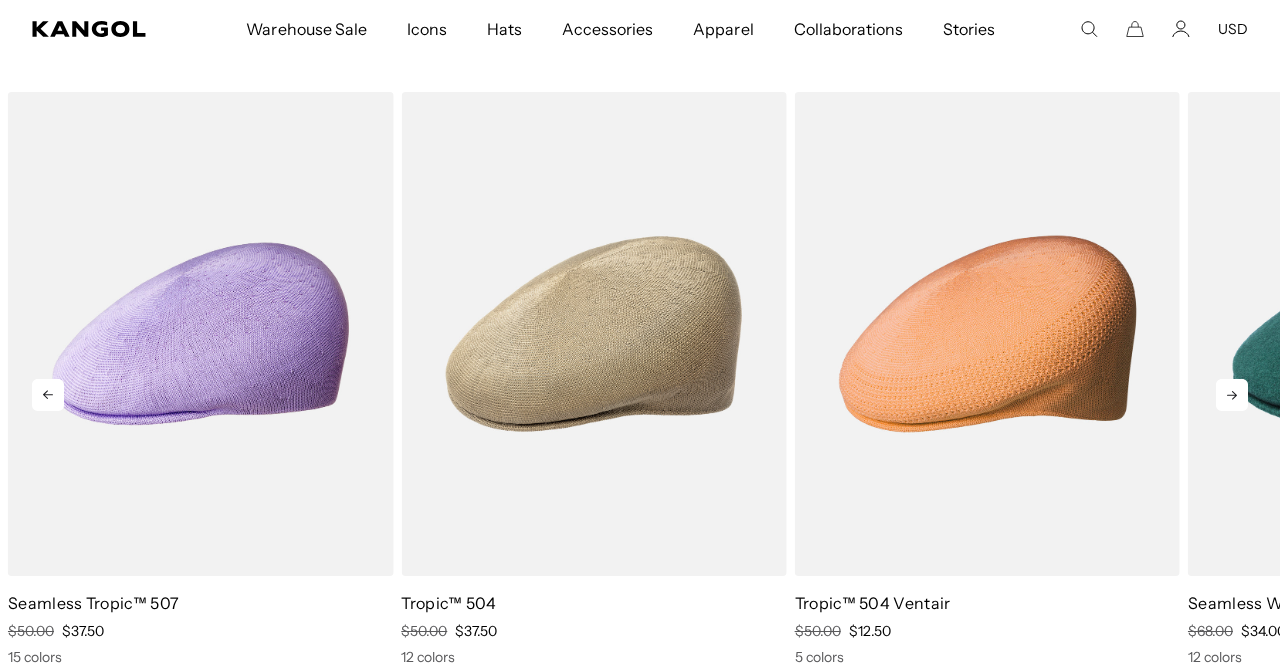 click 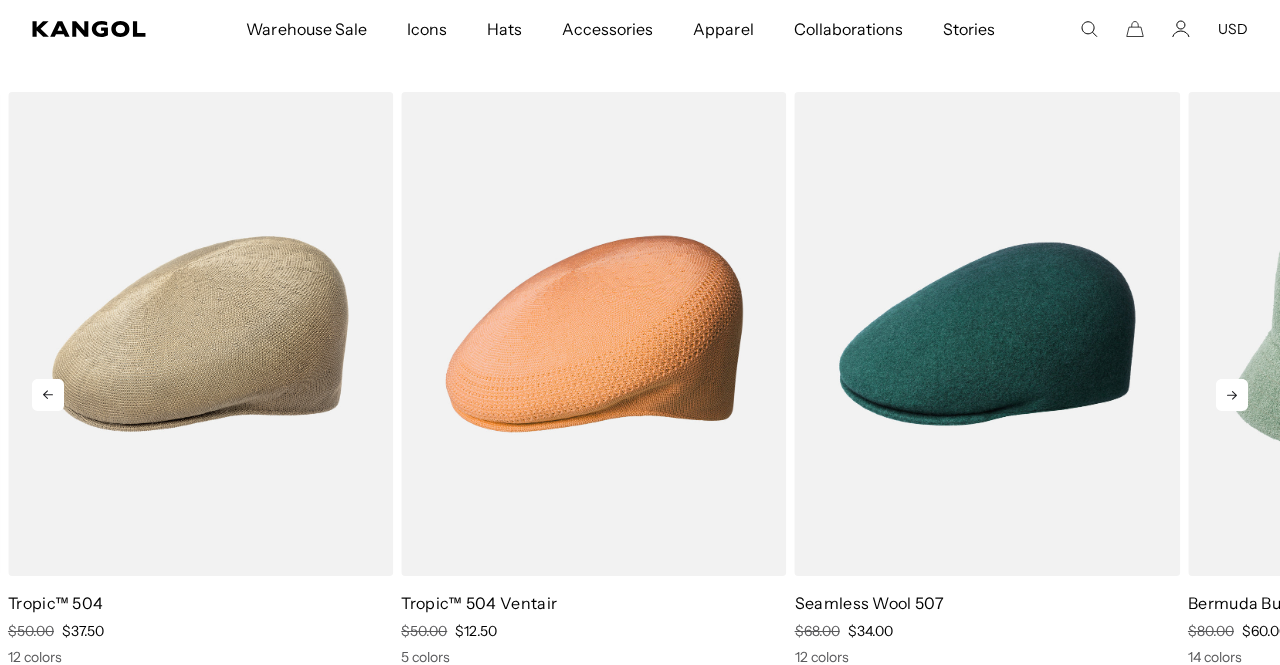 click 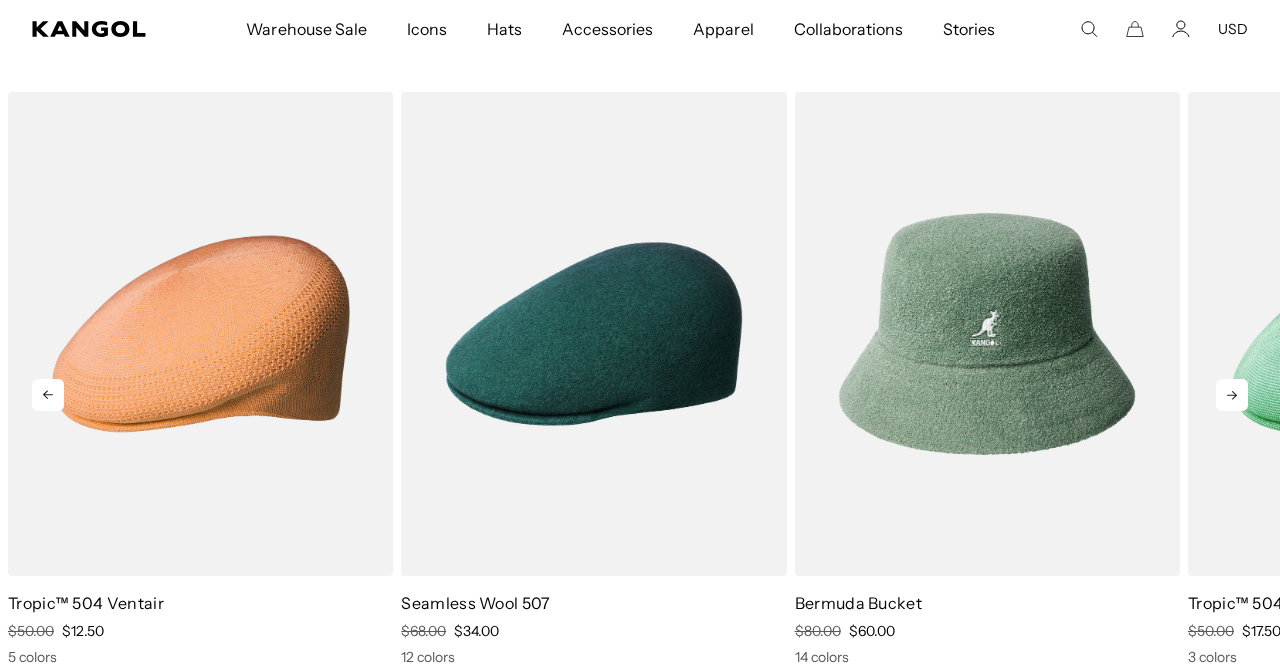 click 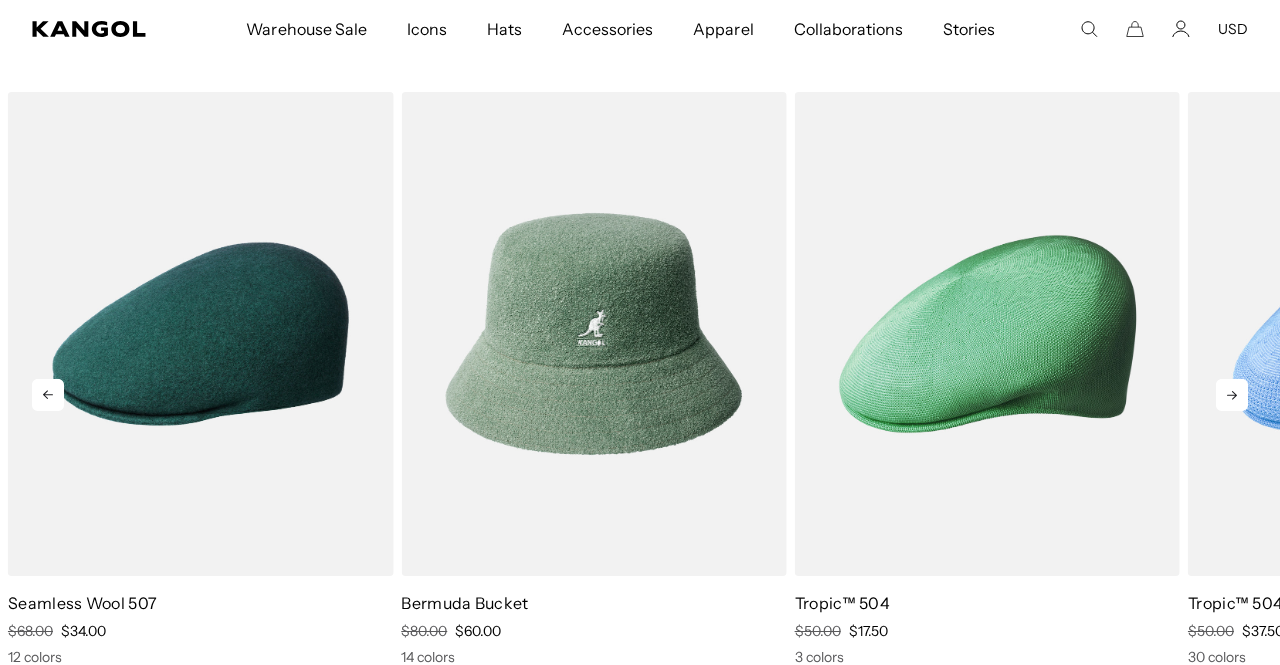 click 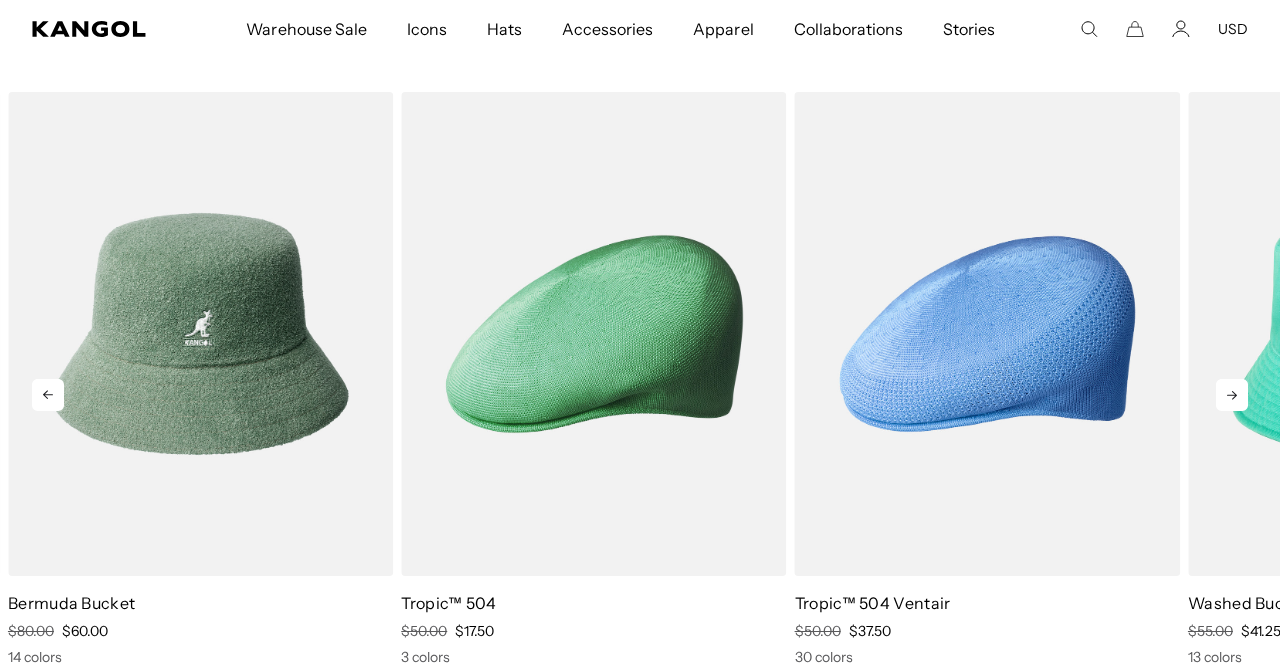 scroll, scrollTop: 0, scrollLeft: 0, axis: both 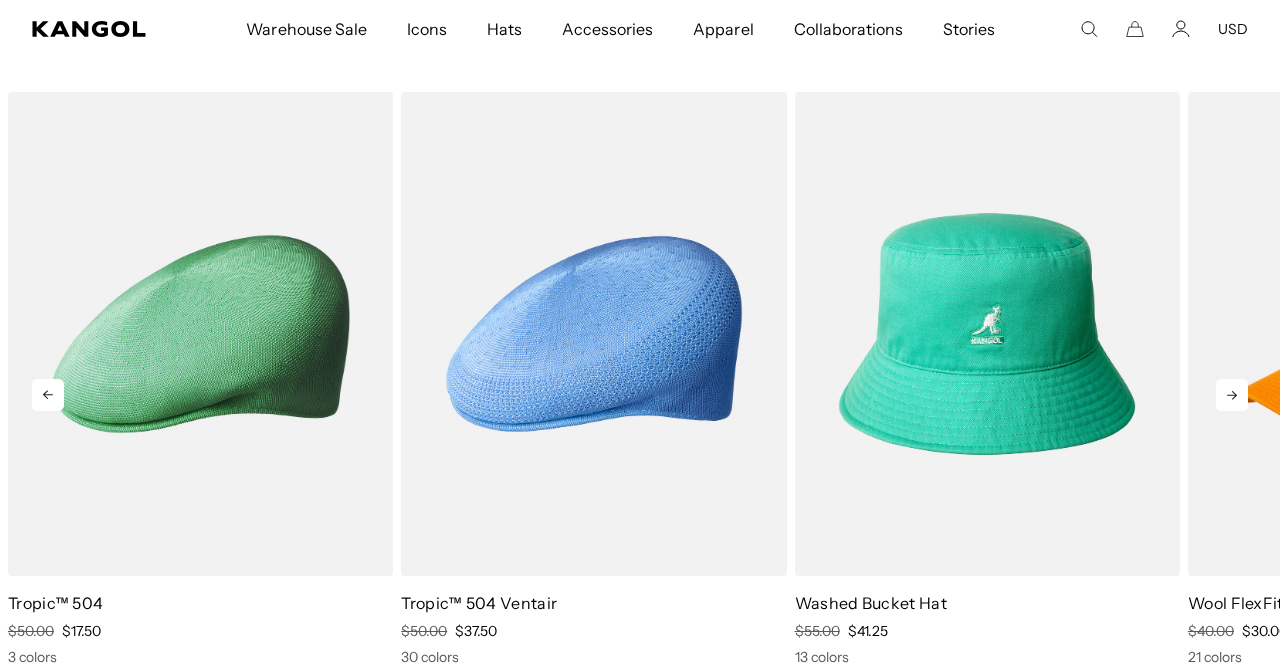 click 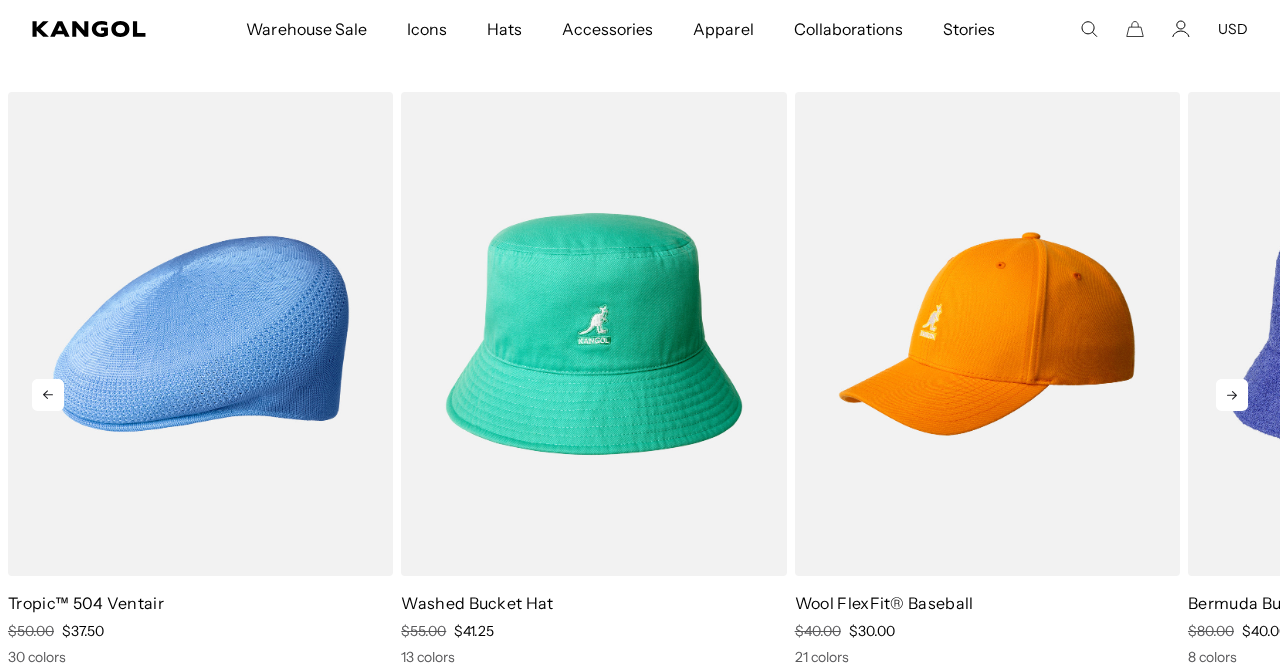 scroll, scrollTop: 0, scrollLeft: 412, axis: horizontal 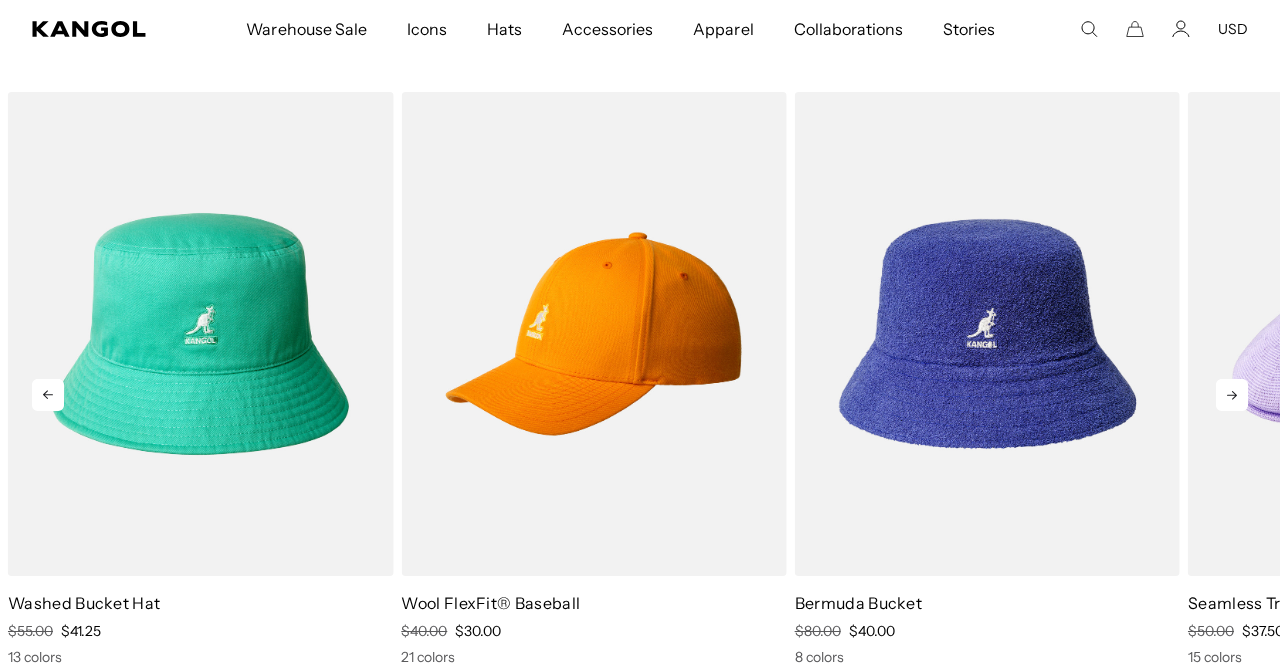 click 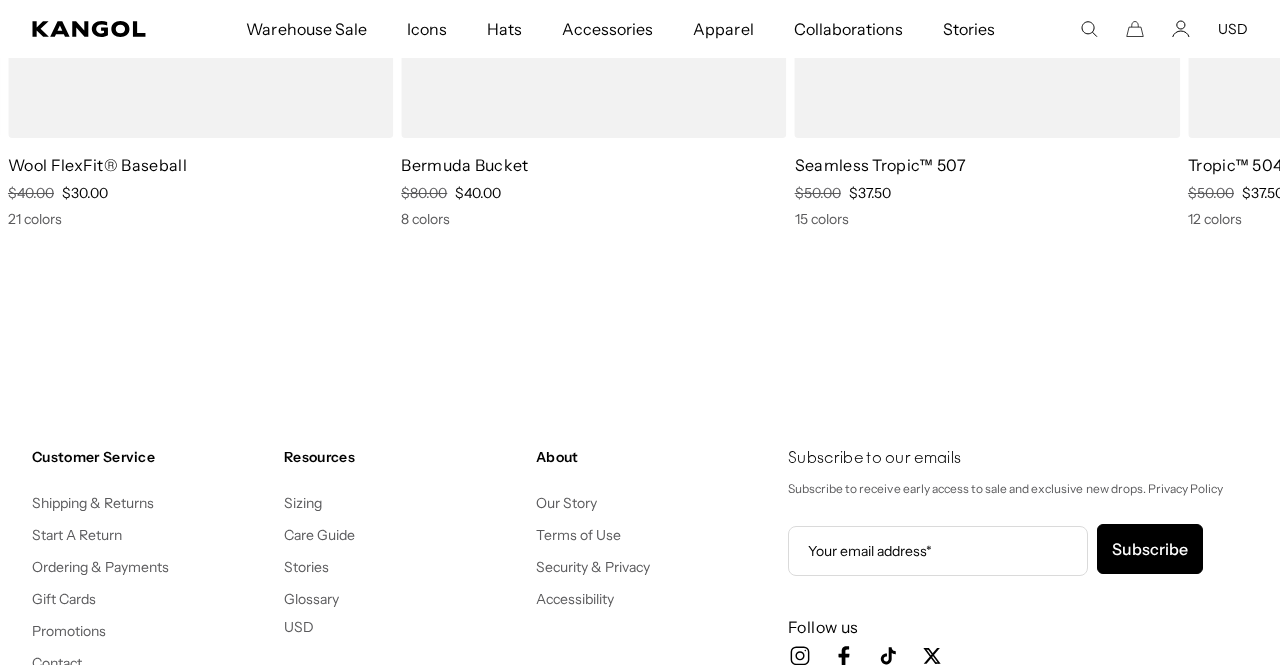 scroll, scrollTop: 6634, scrollLeft: 0, axis: vertical 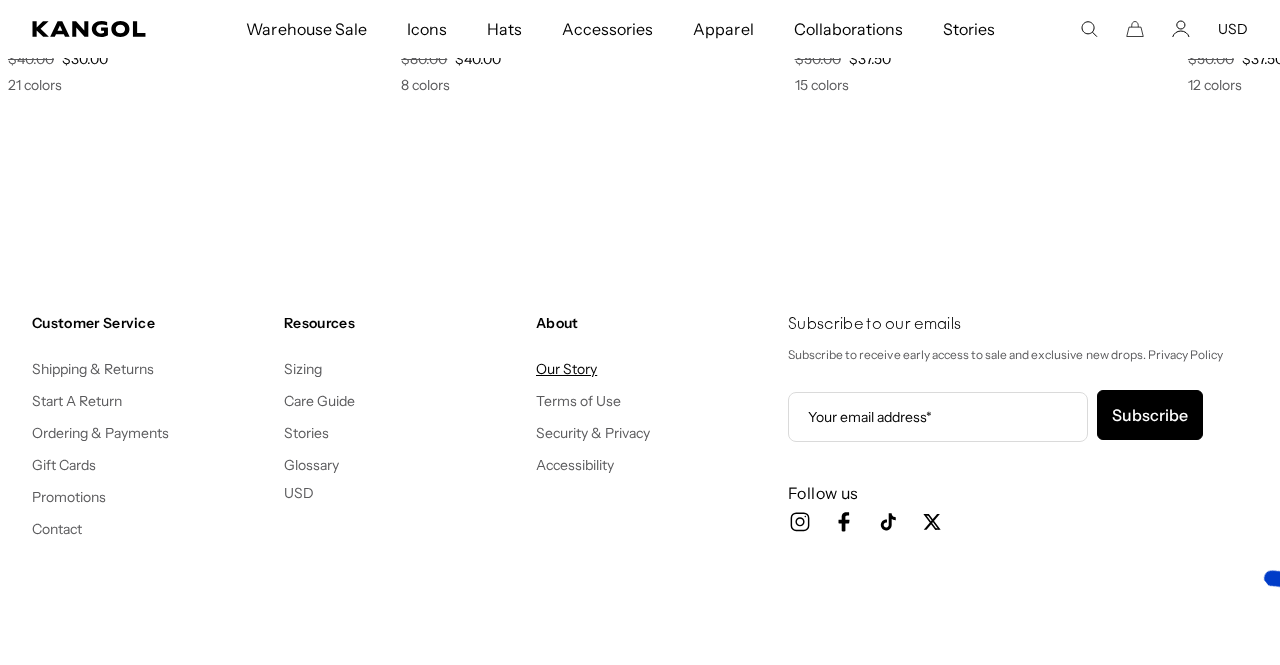 click on "Our Story" at bounding box center (566, 369) 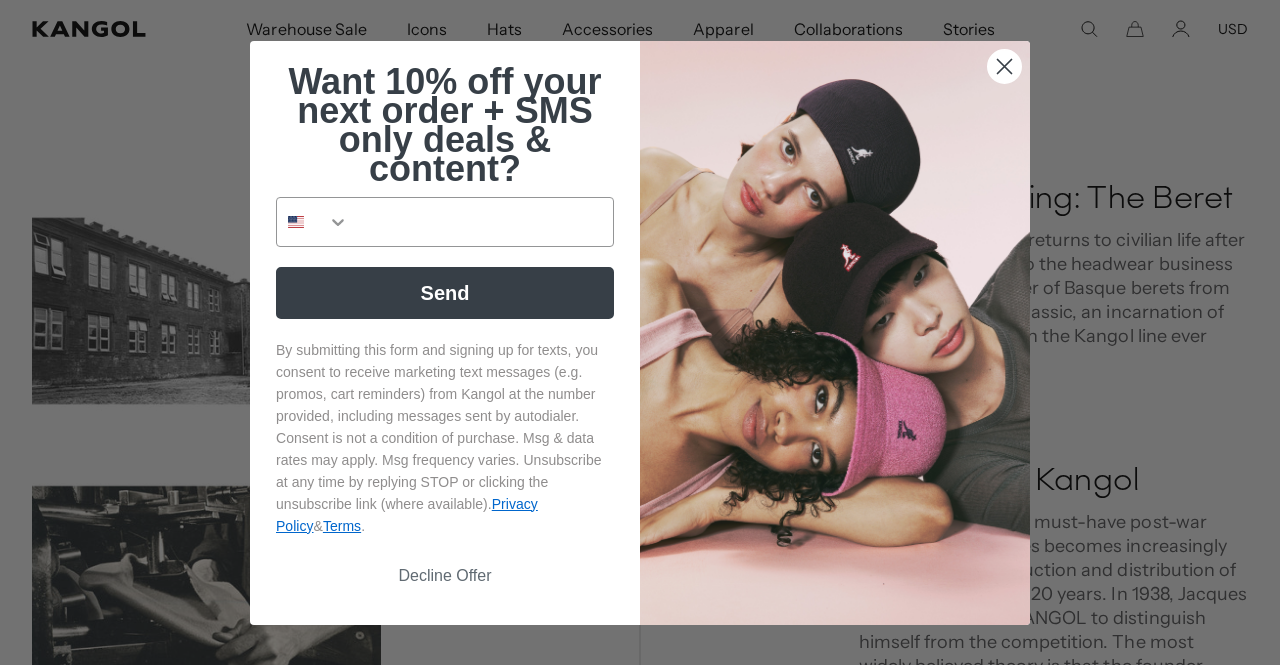 scroll, scrollTop: 419, scrollLeft: 0, axis: vertical 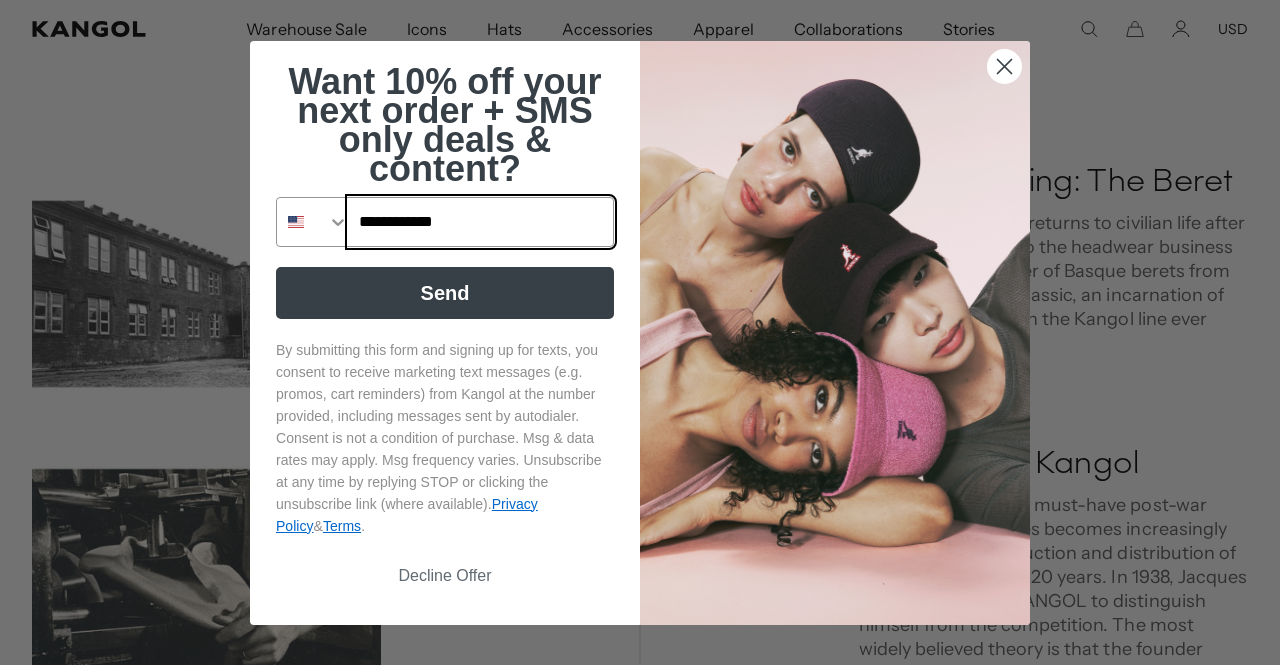 type on "**********" 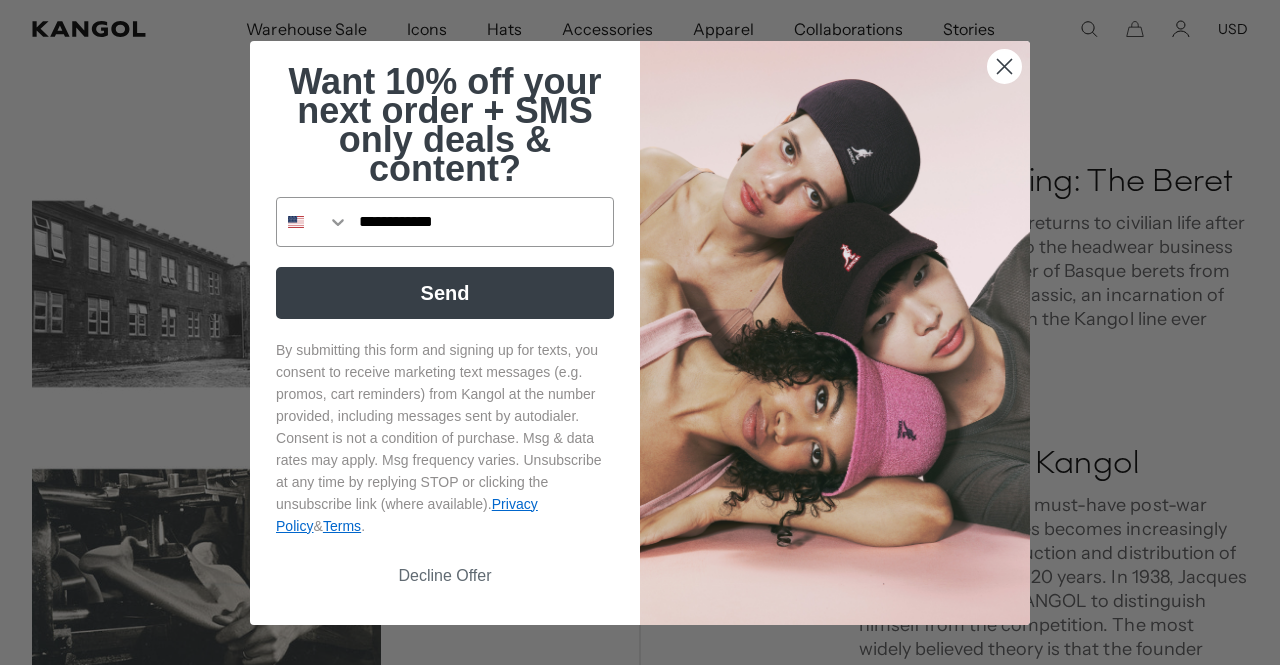click on "Send" at bounding box center (445, 293) 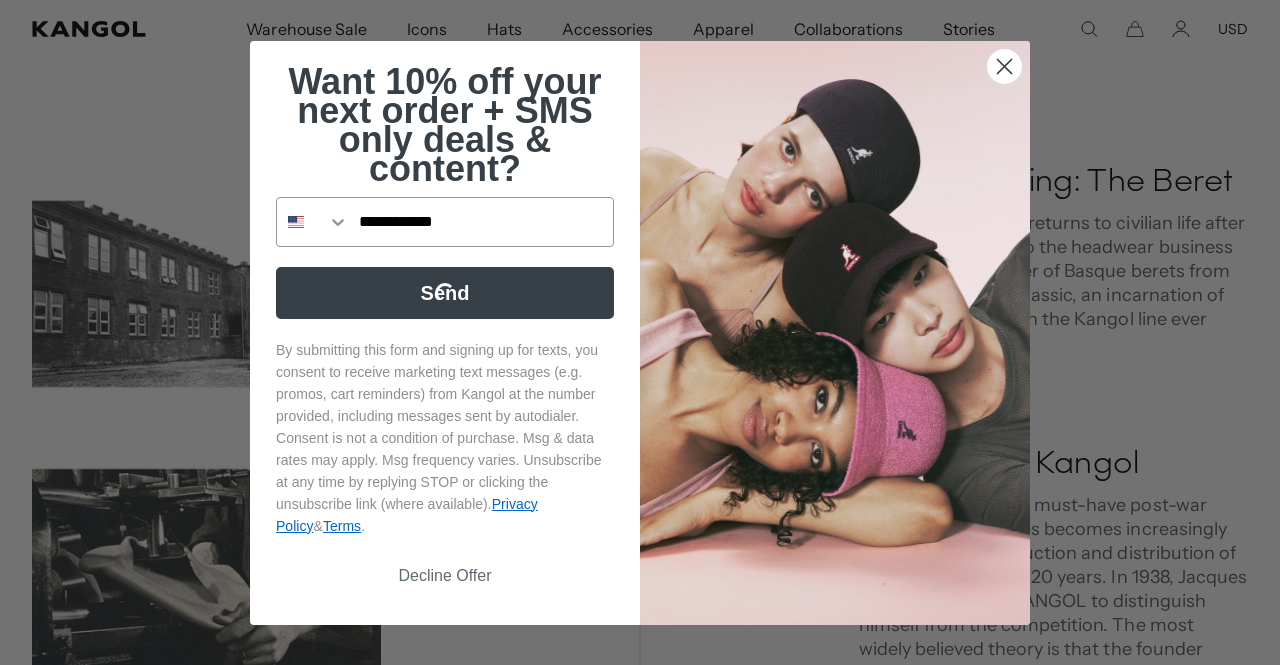 scroll, scrollTop: 0, scrollLeft: 0, axis: both 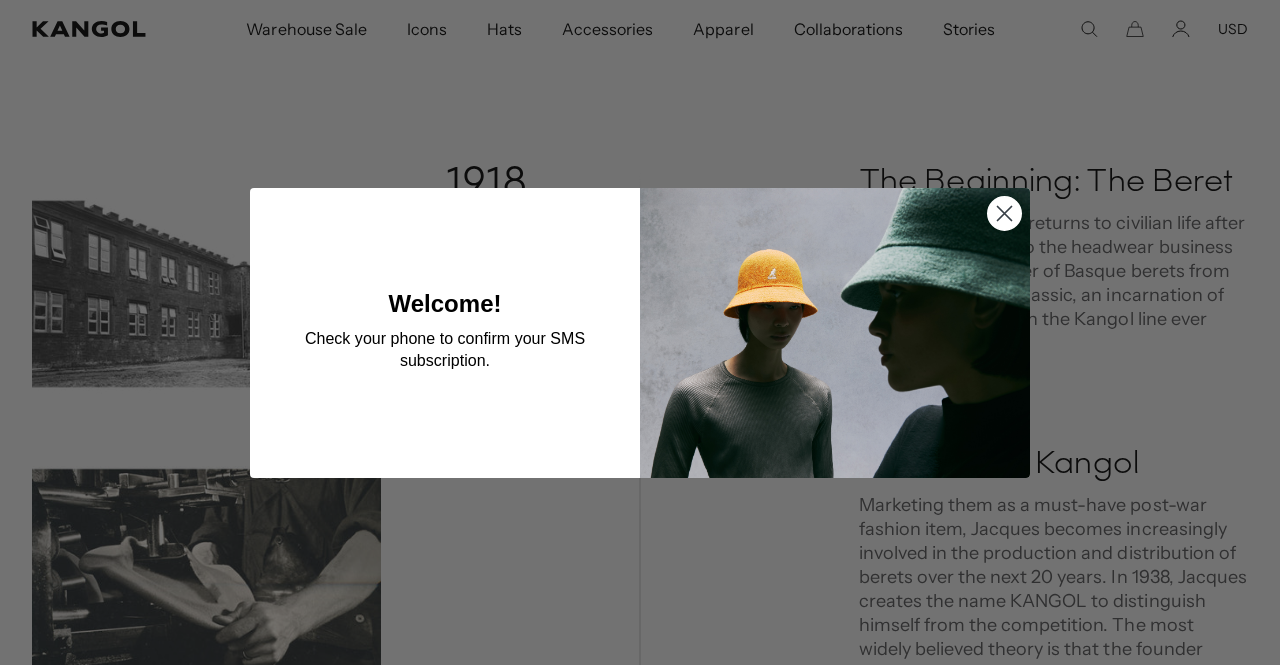 click 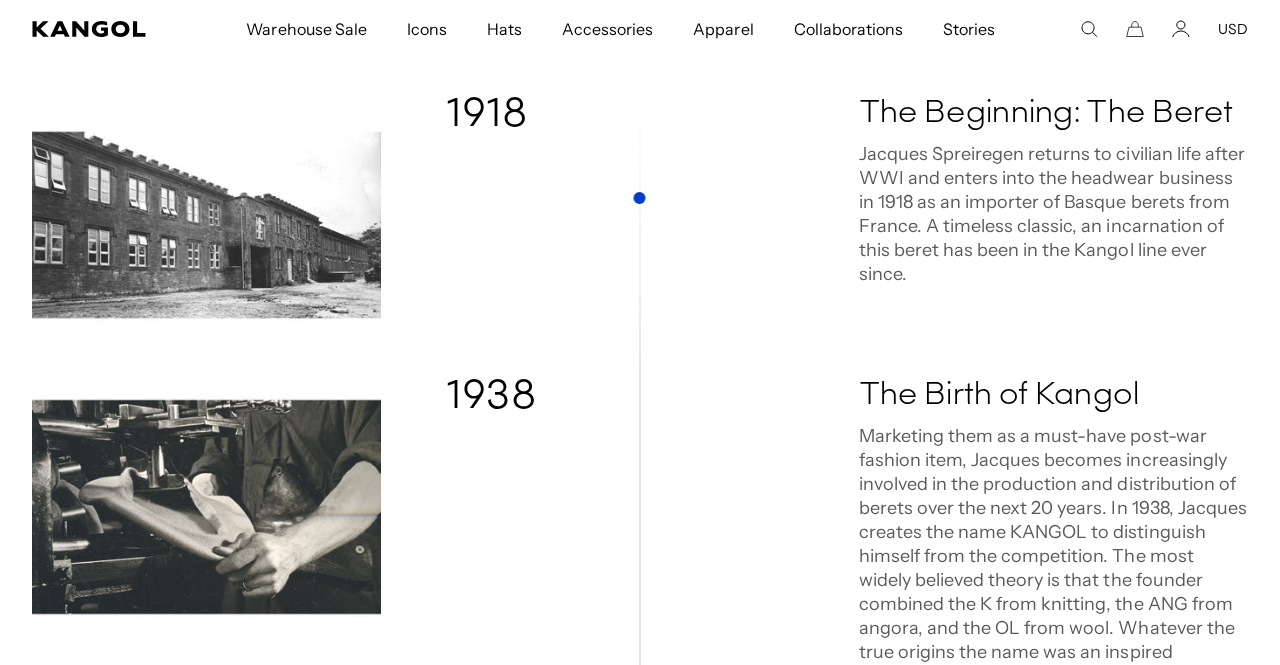 scroll, scrollTop: 509, scrollLeft: 0, axis: vertical 